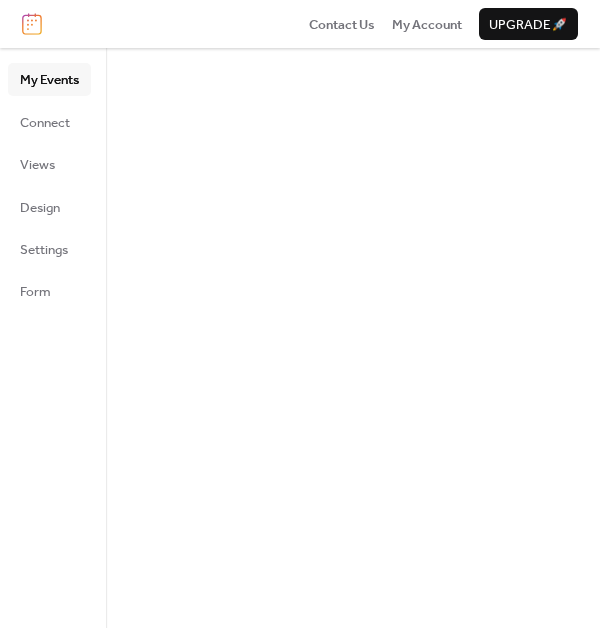 scroll, scrollTop: 0, scrollLeft: 0, axis: both 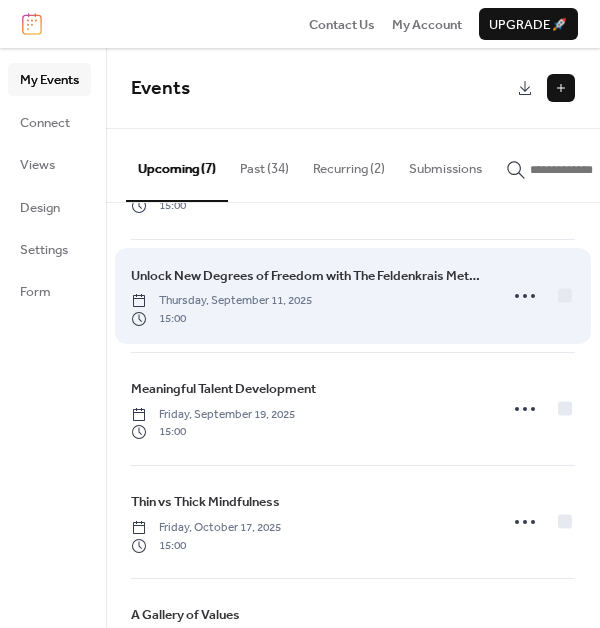 click on "Unlock New Degrees of Freedom with The Feldenkrais Method" at bounding box center [308, 276] 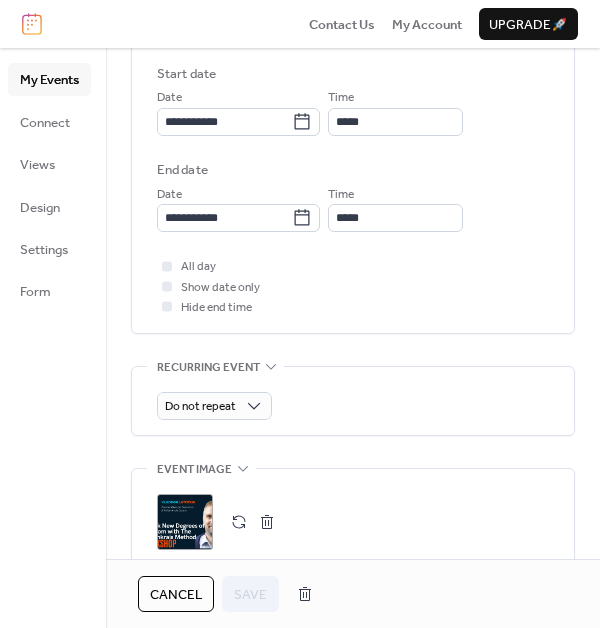 scroll, scrollTop: 1036, scrollLeft: 0, axis: vertical 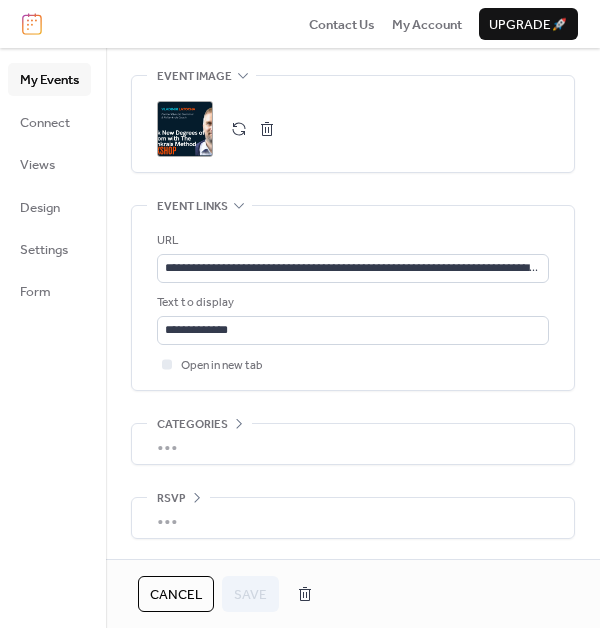 click at bounding box center (267, 129) 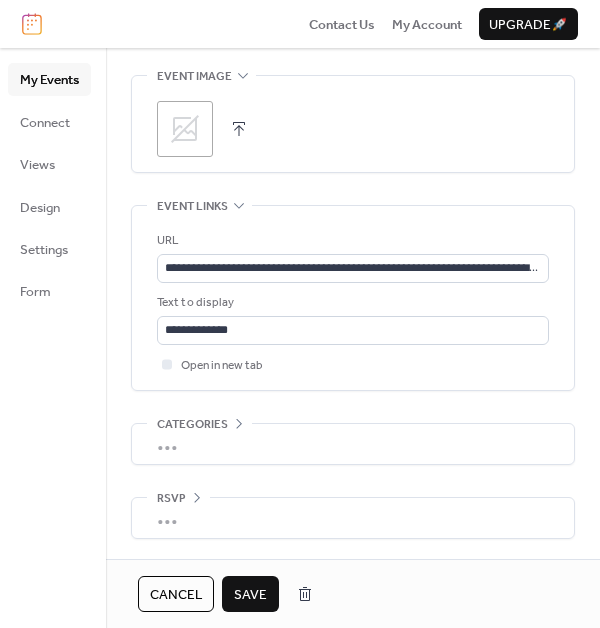 click 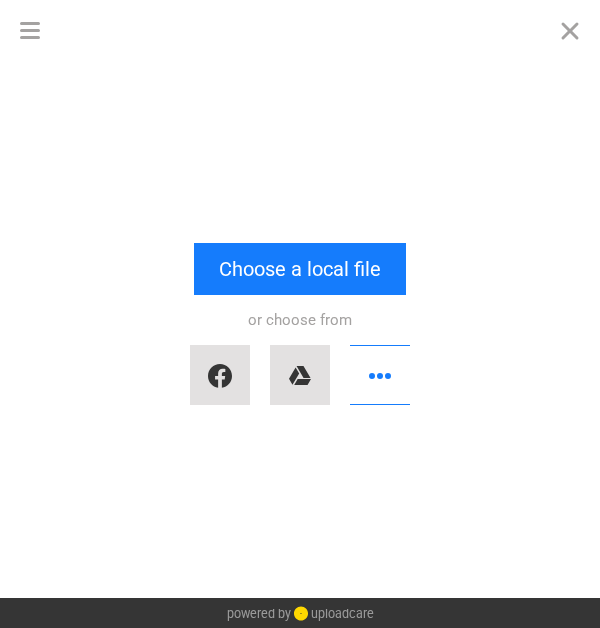 click on "or choose from" at bounding box center [300, 355] 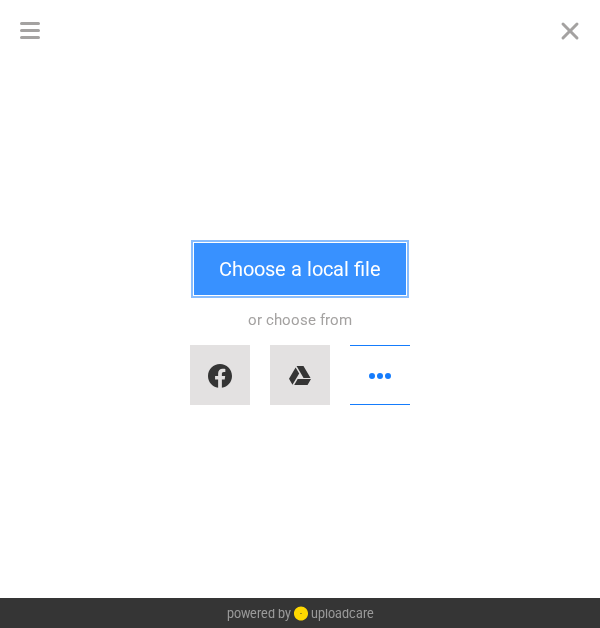 click on "Choose a local file" at bounding box center [300, 269] 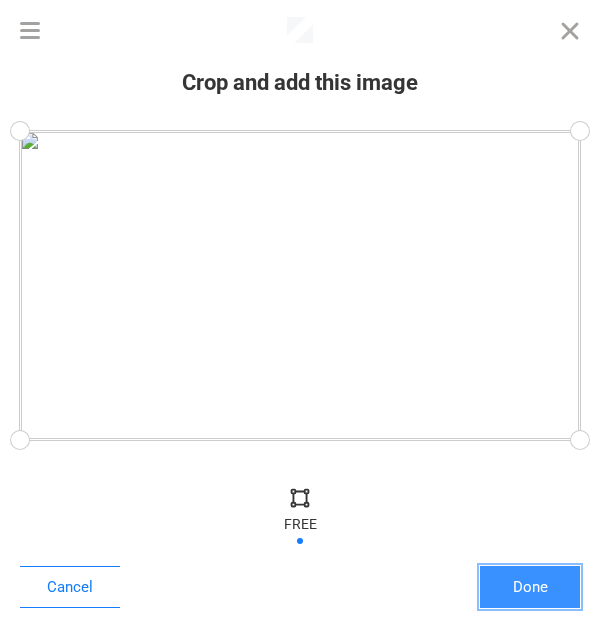 click on "Done" at bounding box center [530, 587] 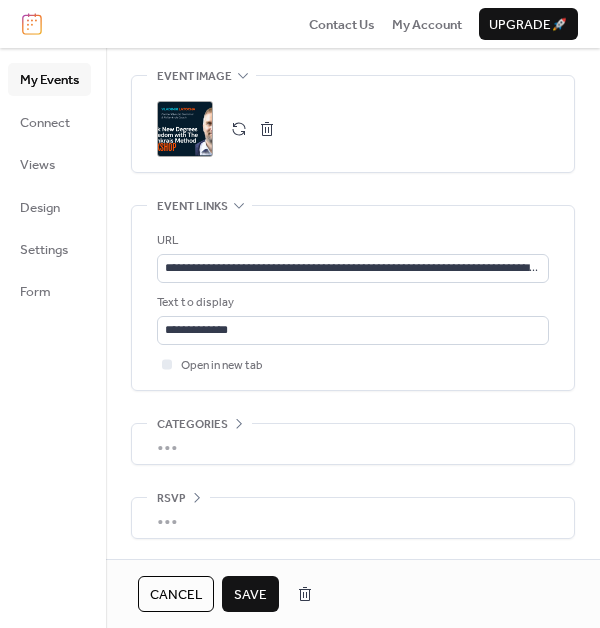 click on "Save" at bounding box center [250, 595] 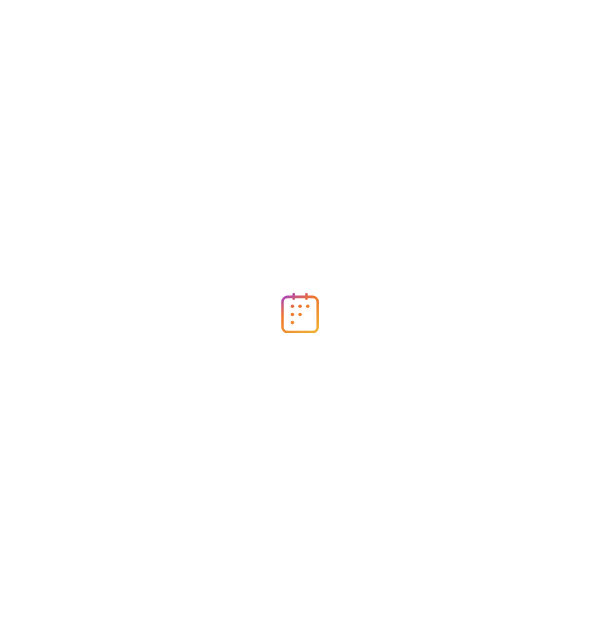 scroll, scrollTop: 0, scrollLeft: 0, axis: both 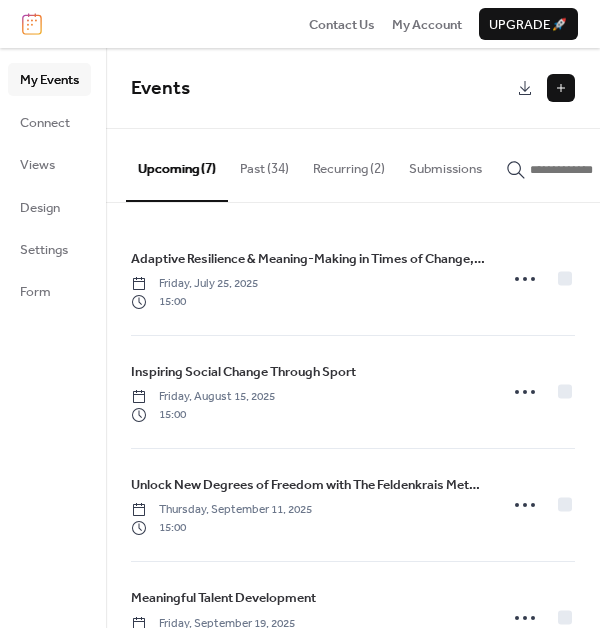 click at bounding box center [561, 88] 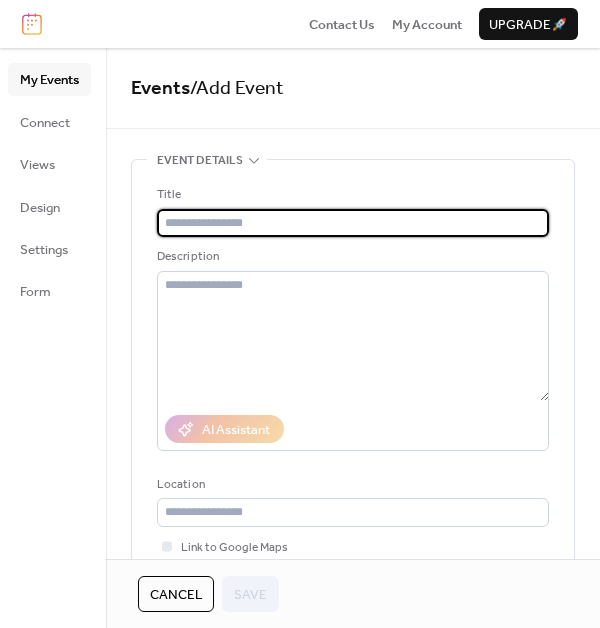 paste on "**********" 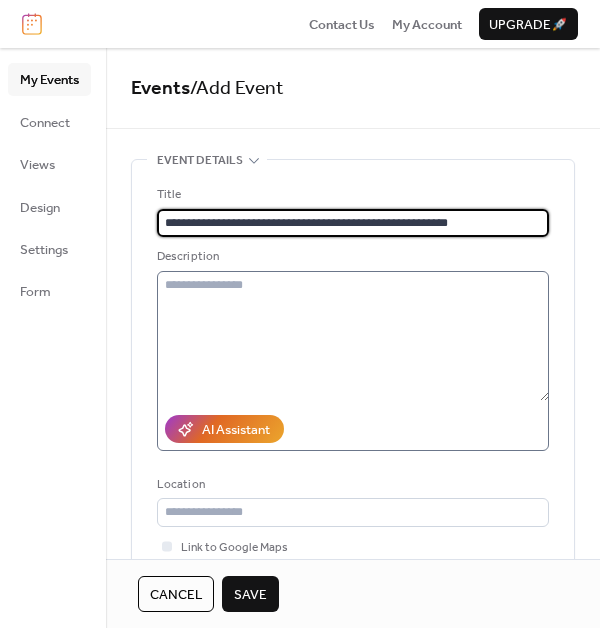 type on "**********" 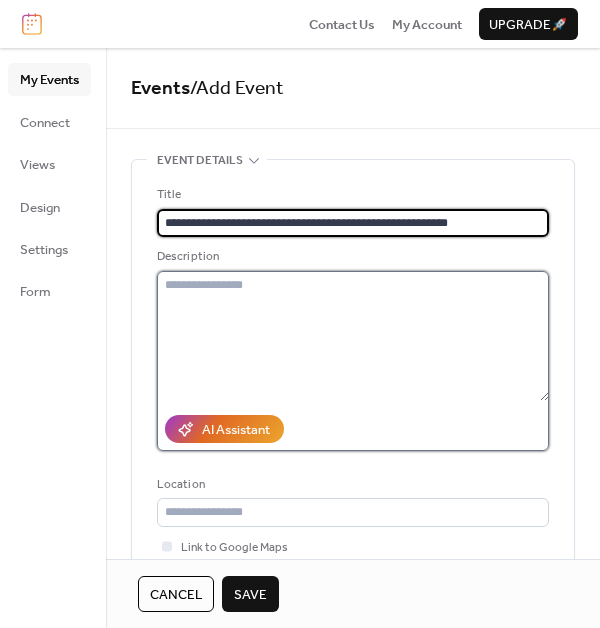 click at bounding box center (353, 336) 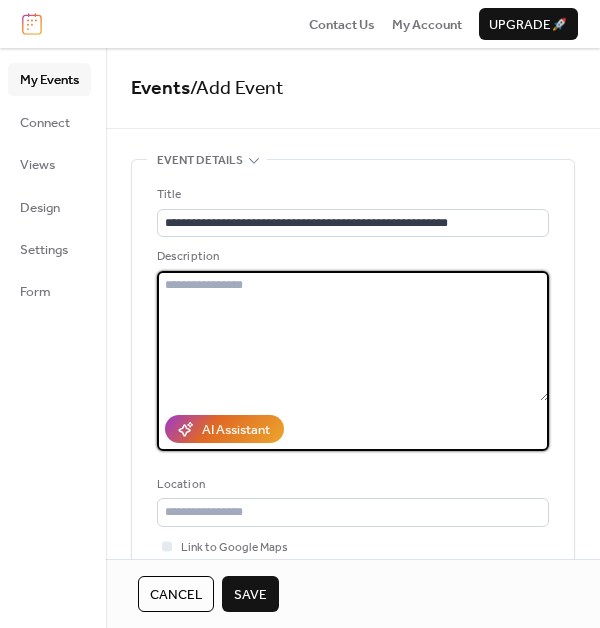 paste on "**********" 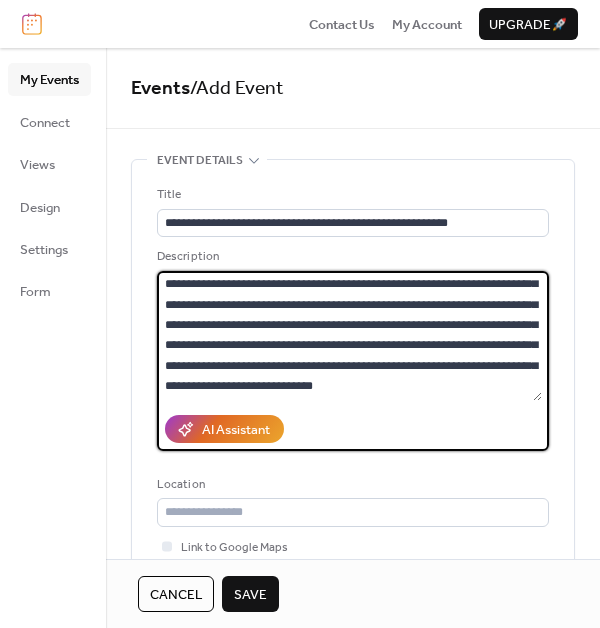 scroll, scrollTop: 102, scrollLeft: 0, axis: vertical 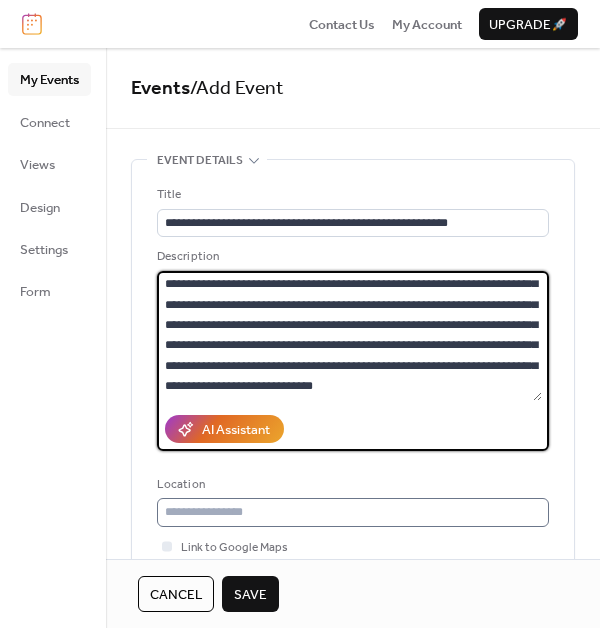type on "**********" 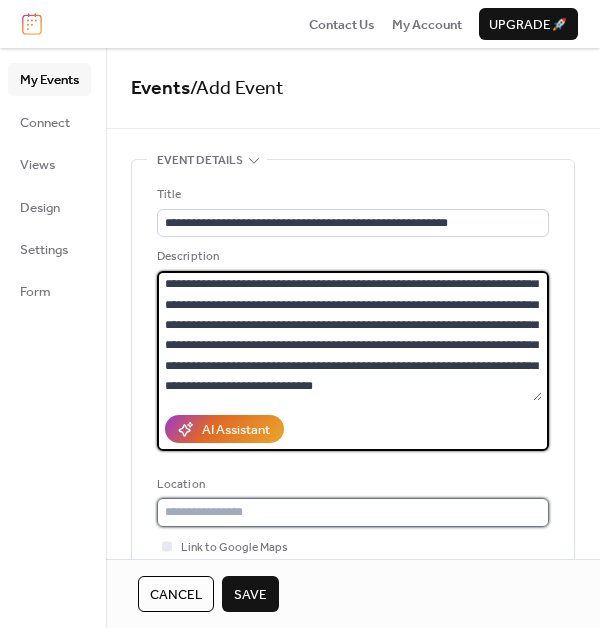 click at bounding box center (353, 512) 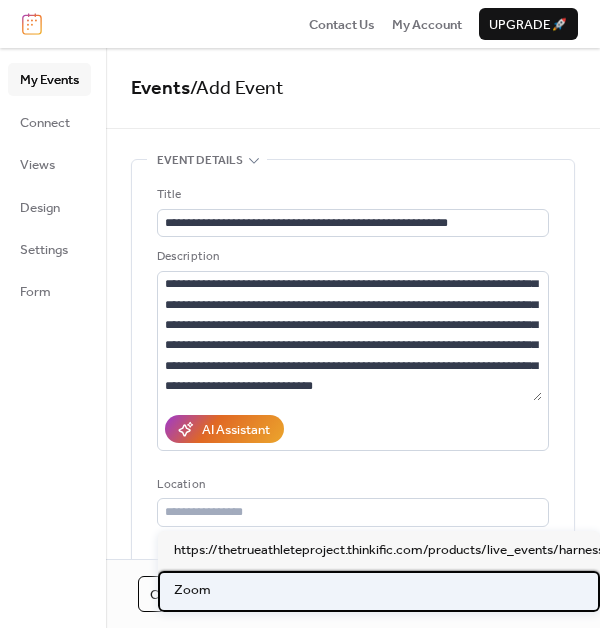 click on "Zoom" at bounding box center (379, 591) 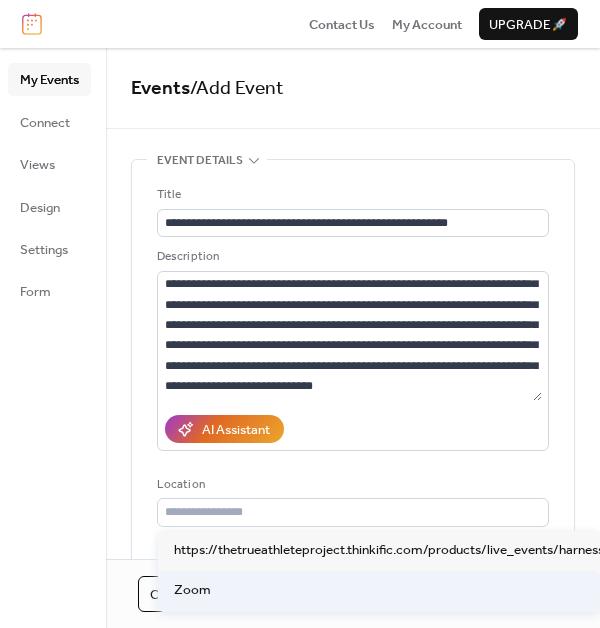 type on "****" 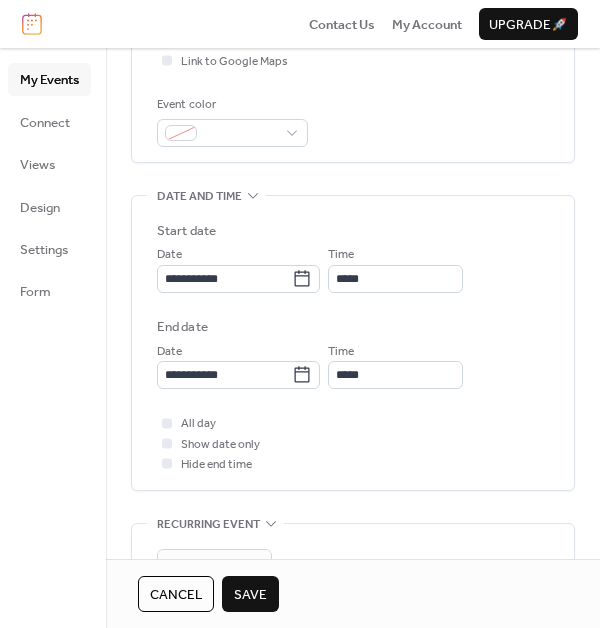 scroll, scrollTop: 518, scrollLeft: 0, axis: vertical 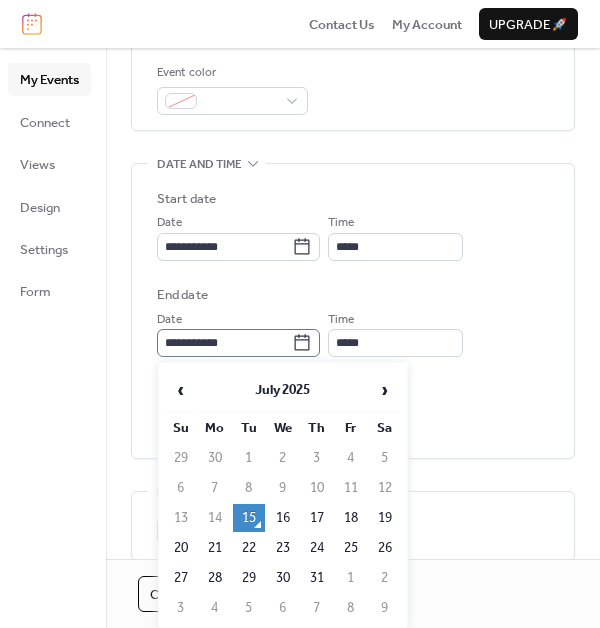 click 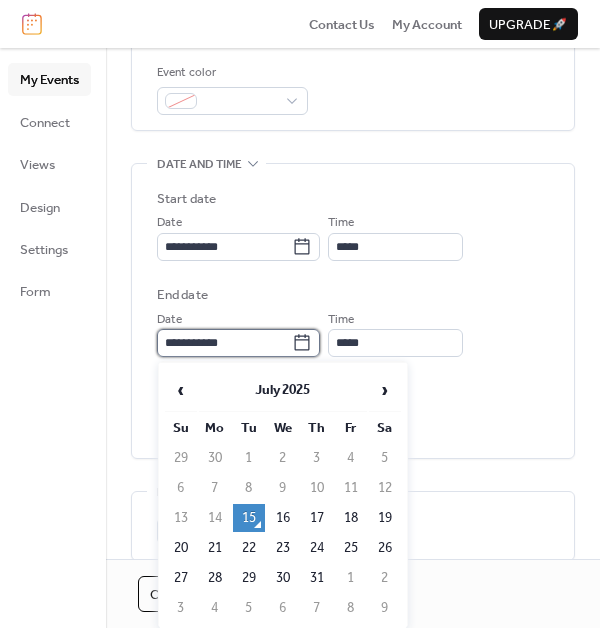 click on "**********" at bounding box center [224, 343] 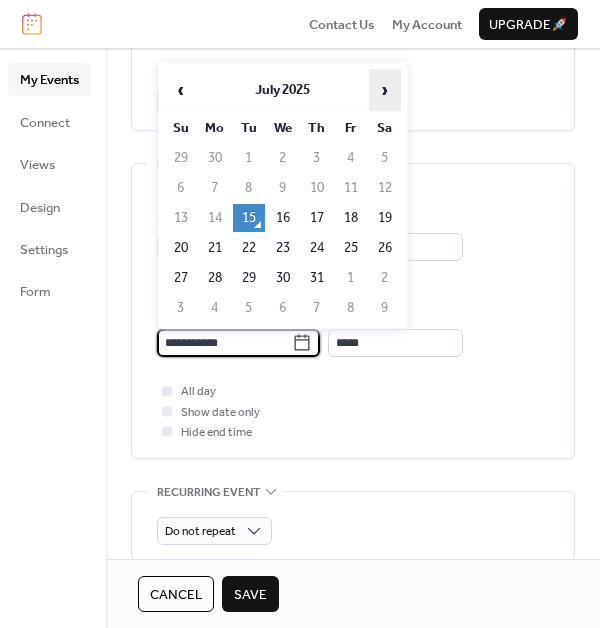 click on "›" at bounding box center (385, 90) 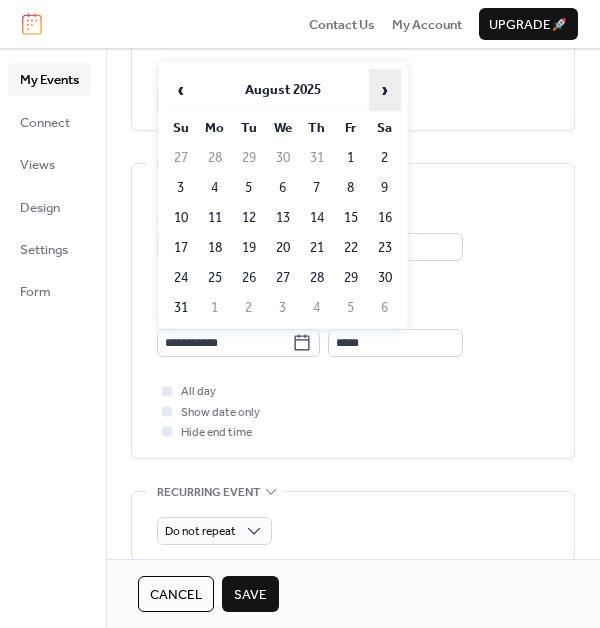 click on "›" at bounding box center (385, 90) 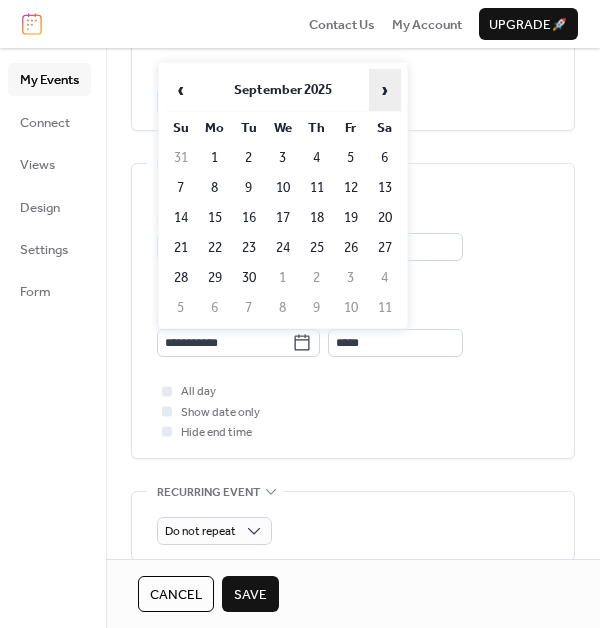 click on "›" at bounding box center (385, 90) 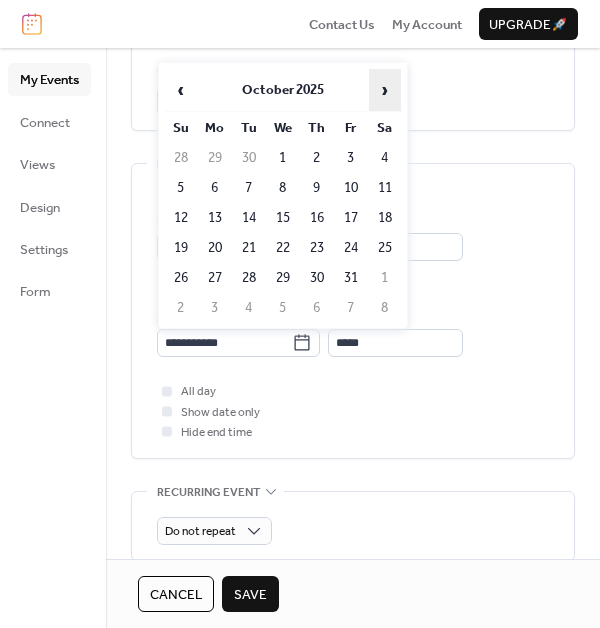click on "›" at bounding box center [385, 90] 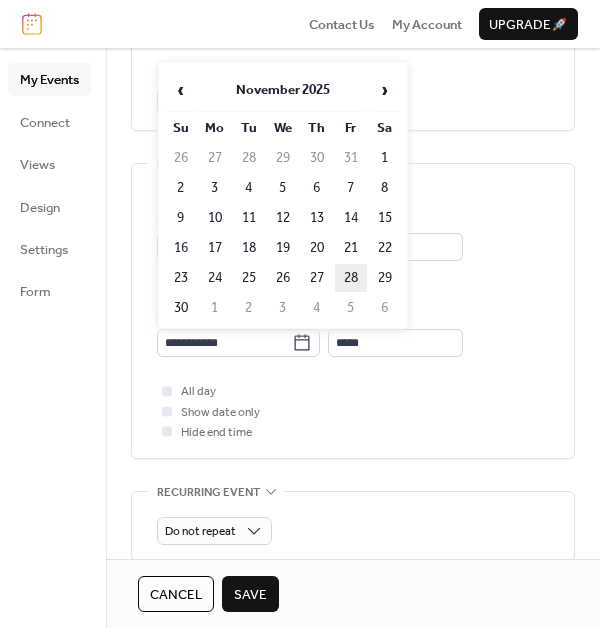 click on "28" at bounding box center [351, 278] 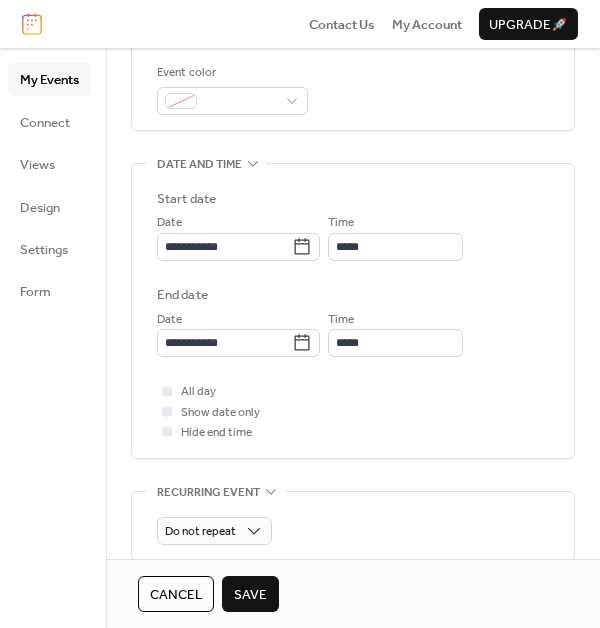 scroll, scrollTop: 581, scrollLeft: 0, axis: vertical 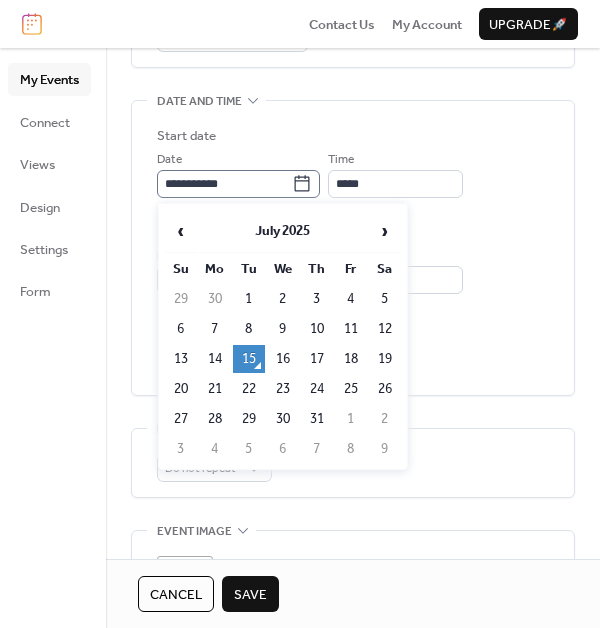 click 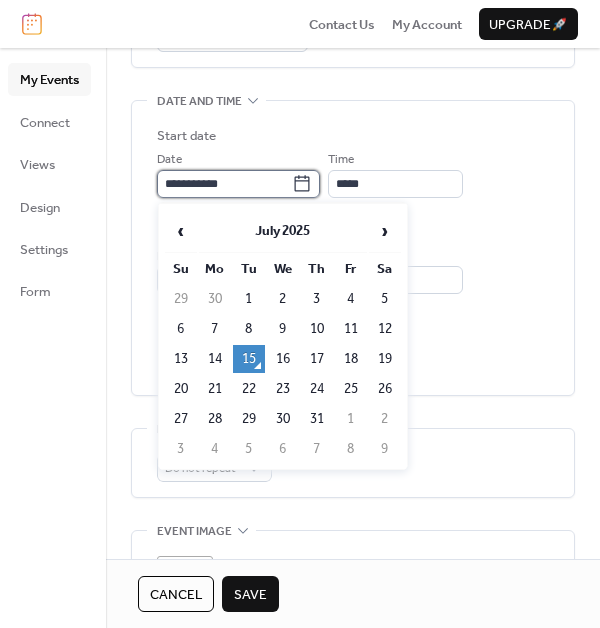 click on "**********" at bounding box center [224, 184] 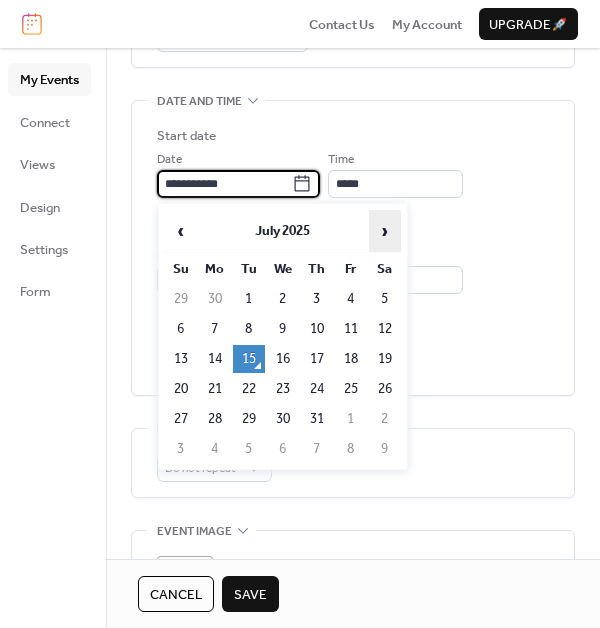 click on "›" at bounding box center (385, 231) 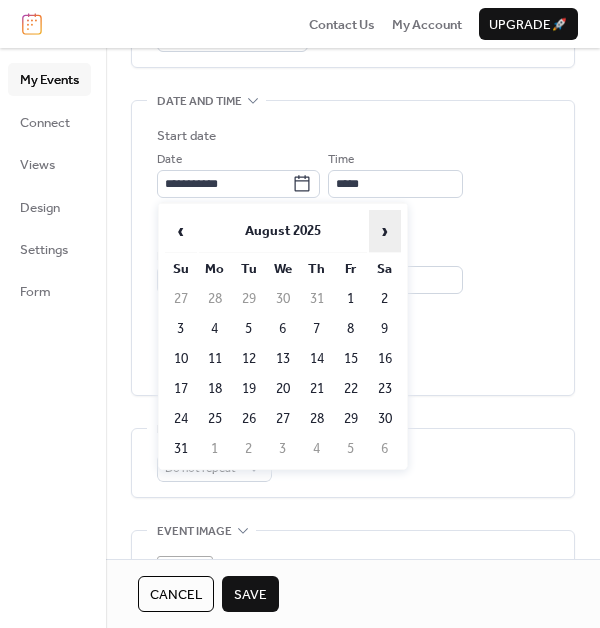 click on "›" at bounding box center [385, 231] 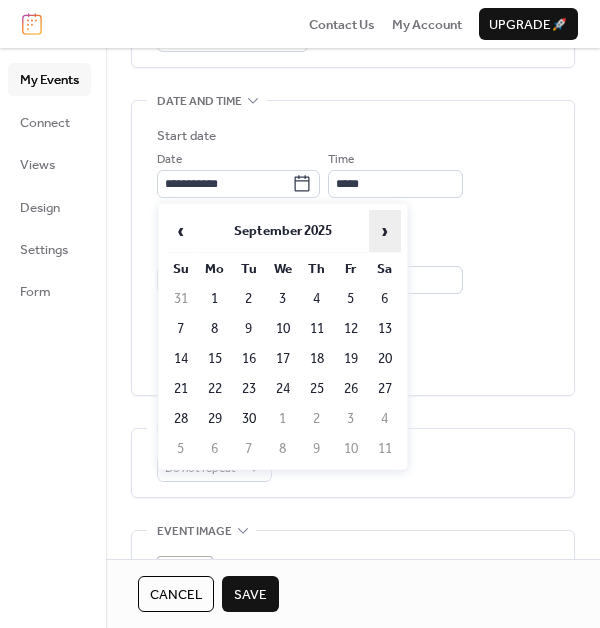 click on "›" at bounding box center [385, 231] 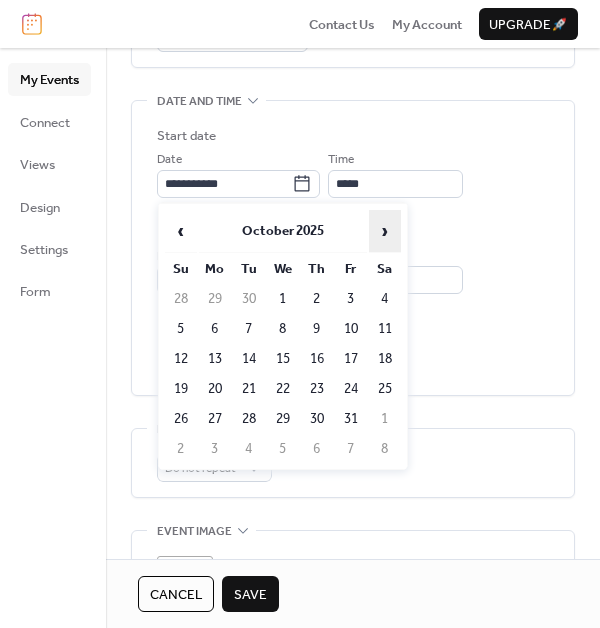 click on "›" at bounding box center [385, 231] 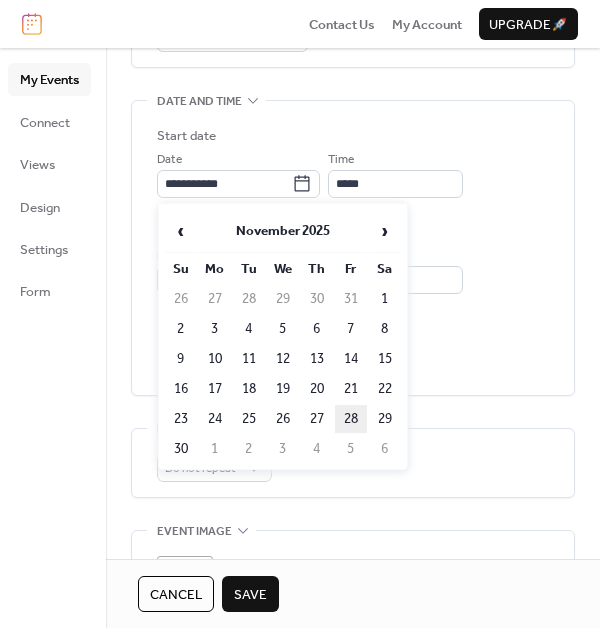 click on "28" at bounding box center (351, 419) 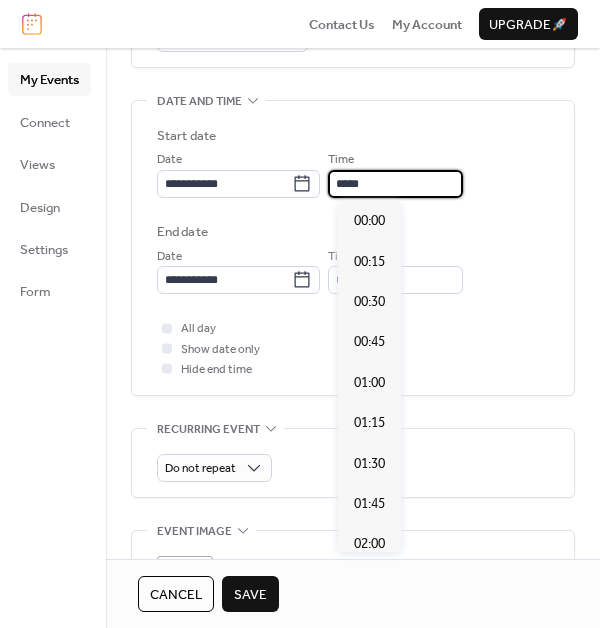 click on "*****" at bounding box center [395, 184] 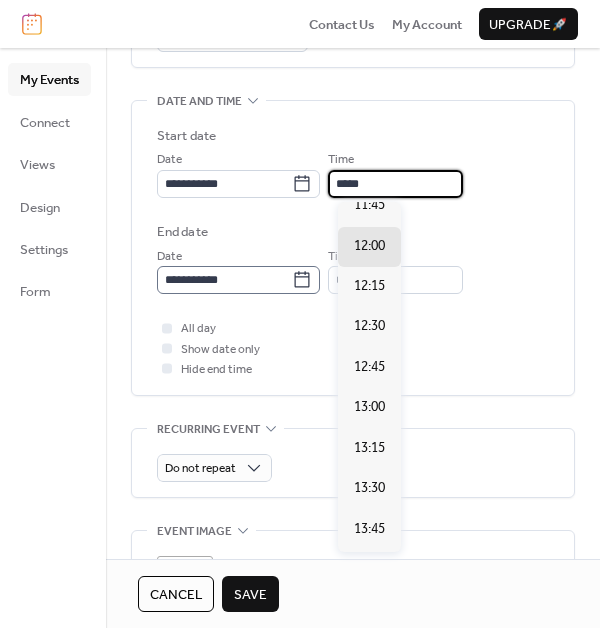 click 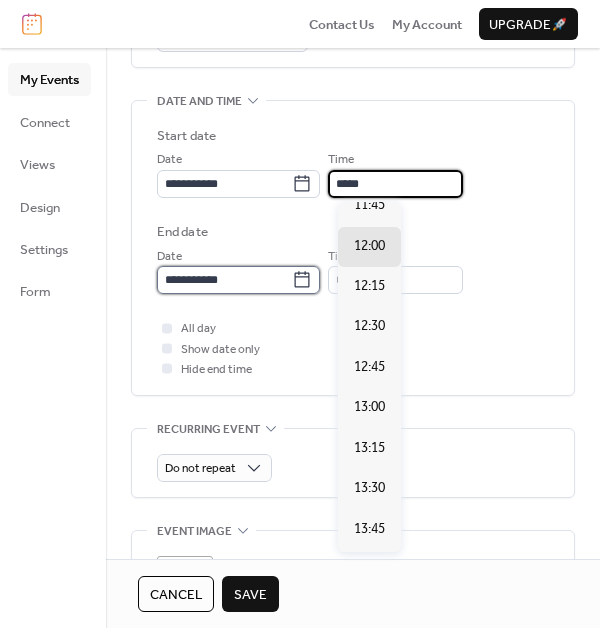 click on "**********" at bounding box center [224, 280] 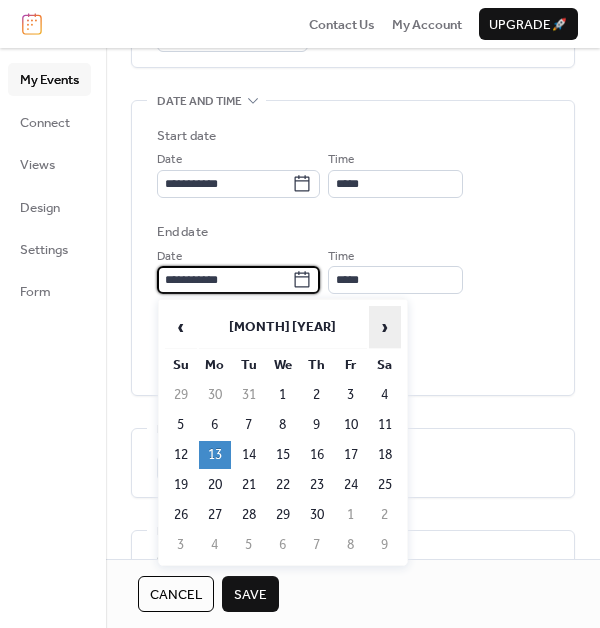 click on "›" at bounding box center (385, 327) 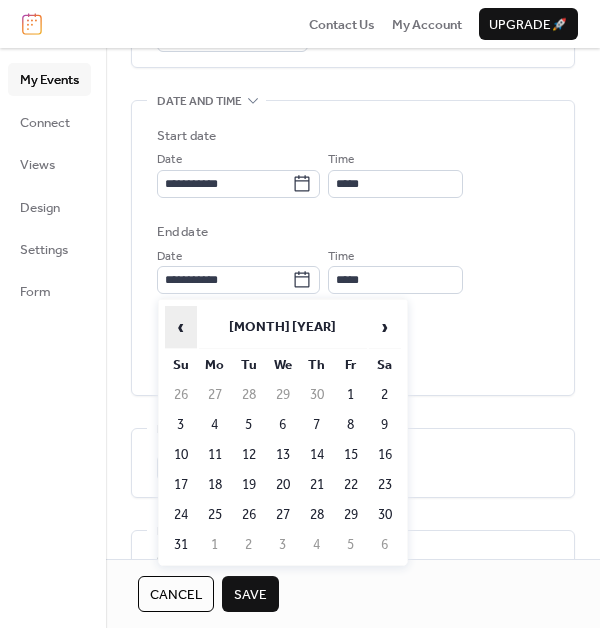 click on "‹" at bounding box center (181, 327) 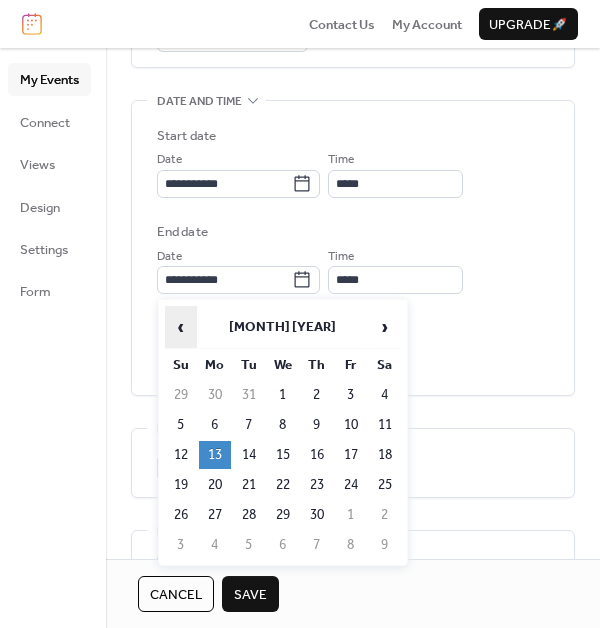 click on "‹" at bounding box center (181, 327) 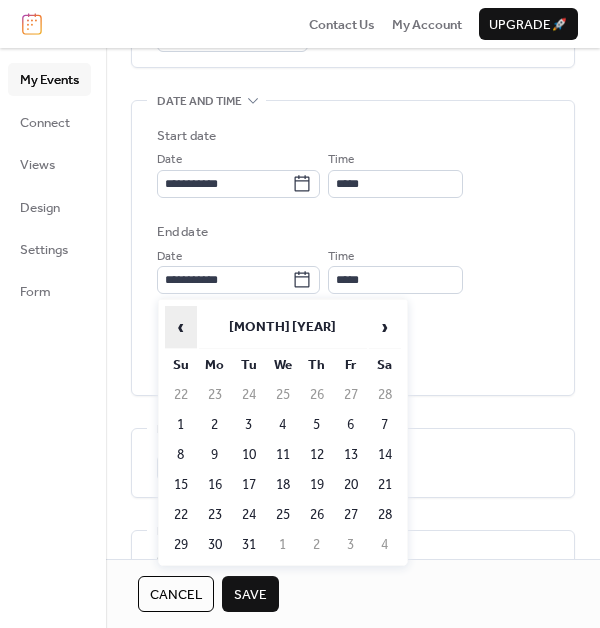 click on "‹" at bounding box center (181, 327) 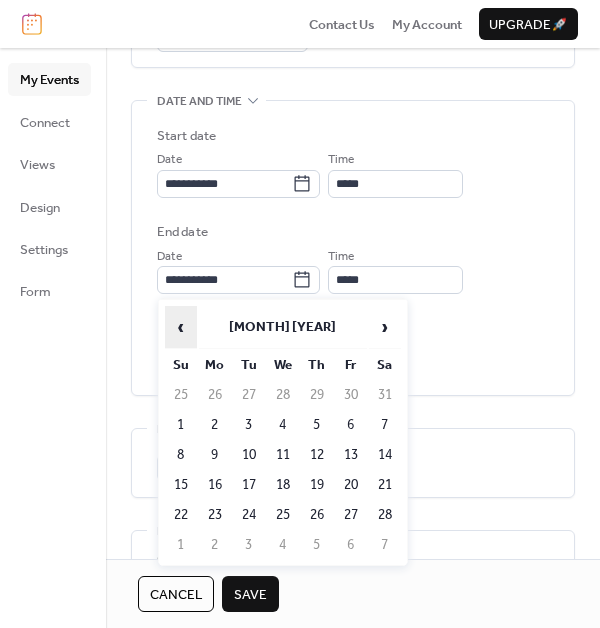 click on "‹" at bounding box center [181, 327] 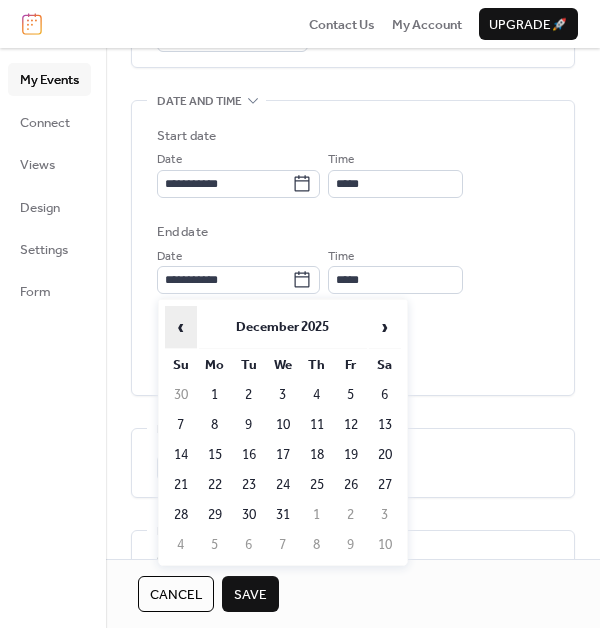 click on "‹" at bounding box center (181, 327) 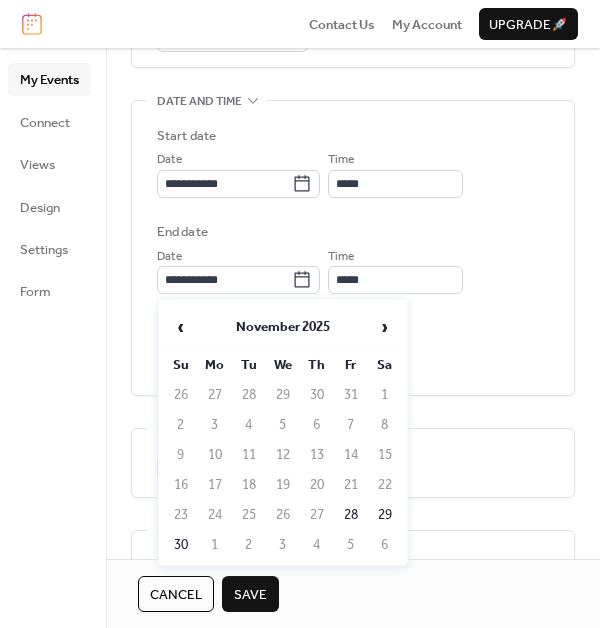 click on "21" at bounding box center (351, 485) 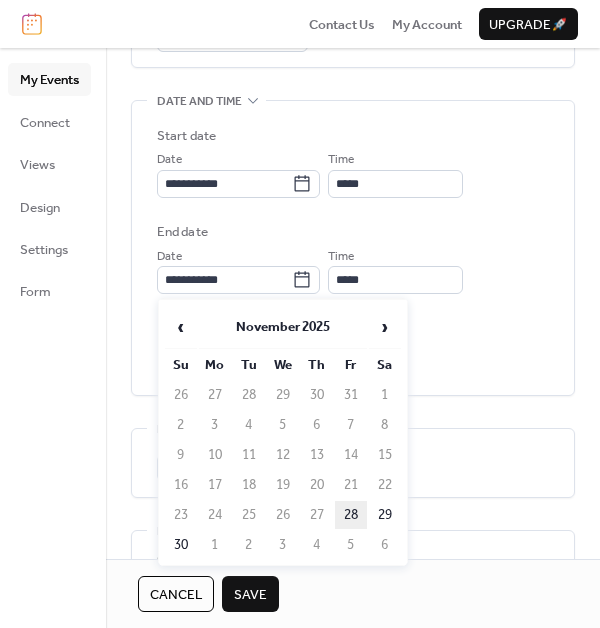 click on "28" at bounding box center [351, 515] 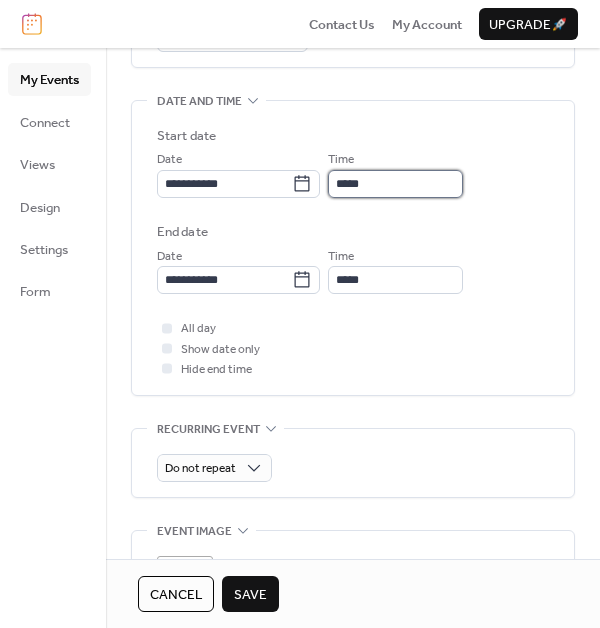 click on "*****" at bounding box center [395, 184] 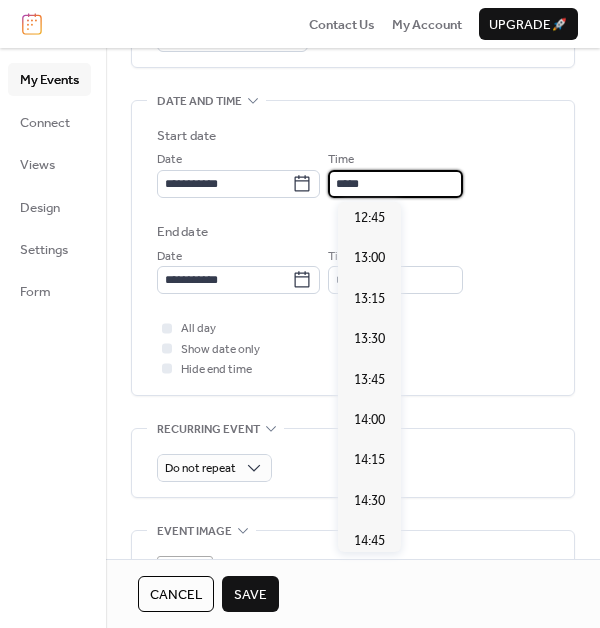 scroll, scrollTop: 2089, scrollLeft: 0, axis: vertical 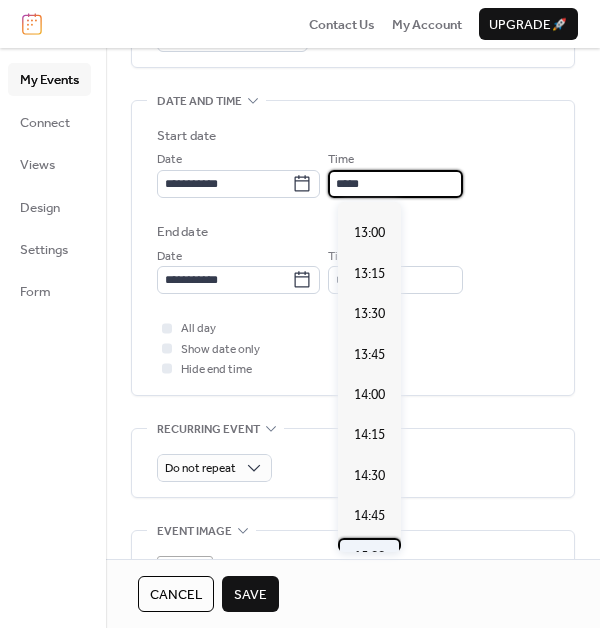 click on "15:00" at bounding box center (369, 558) 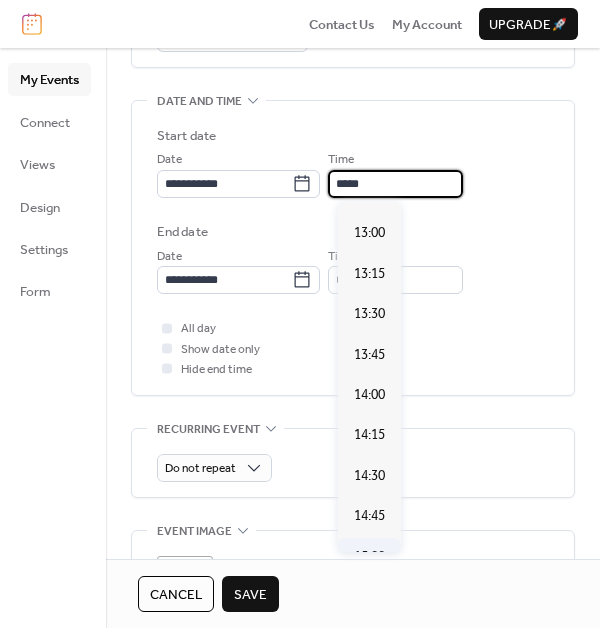 type on "*****" 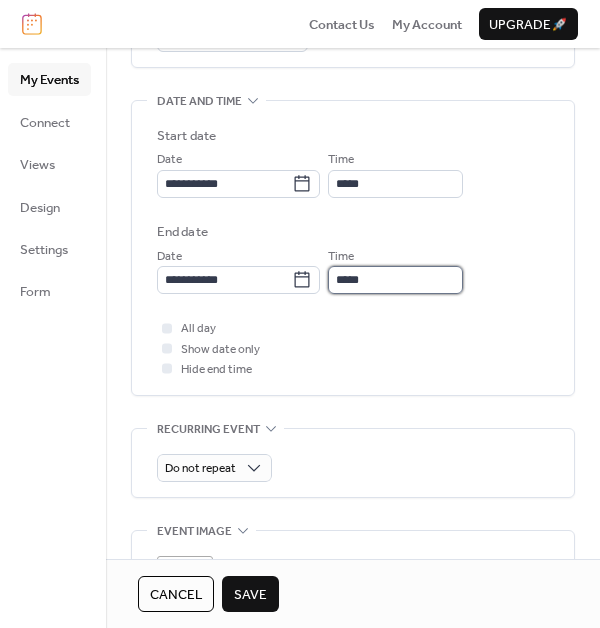 click on "*****" at bounding box center (395, 280) 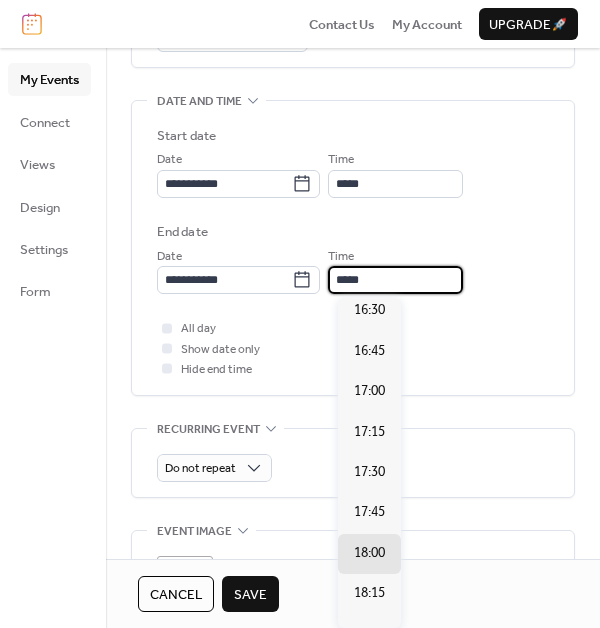 scroll, scrollTop: 162, scrollLeft: 0, axis: vertical 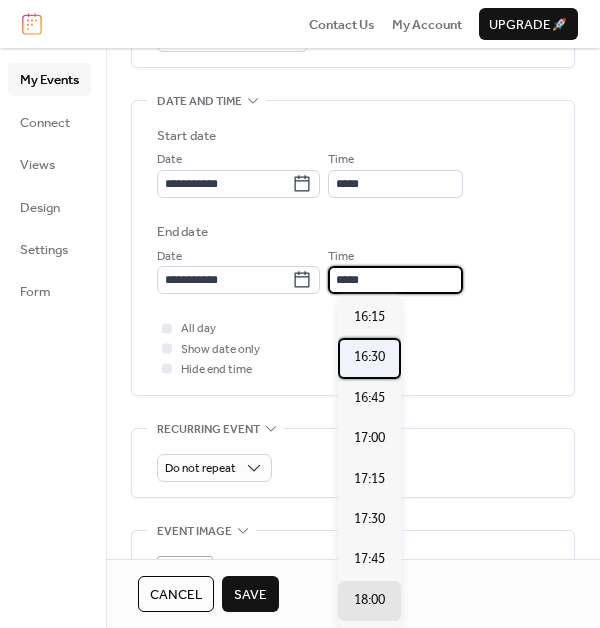 click on "16:30" at bounding box center (369, 357) 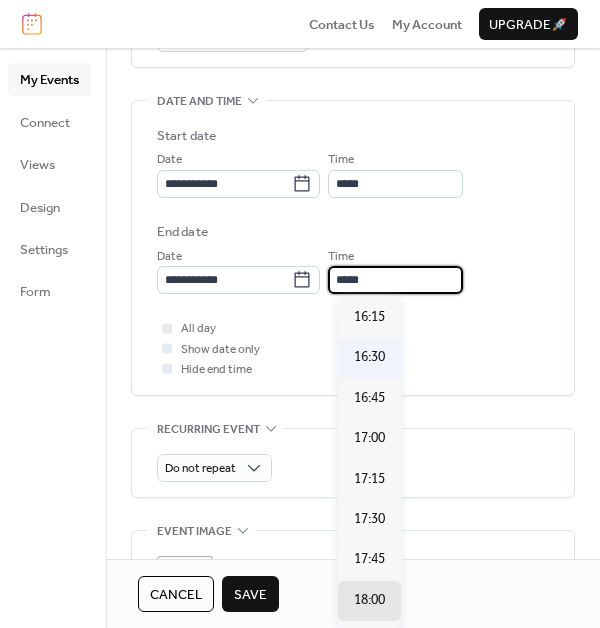 type on "*****" 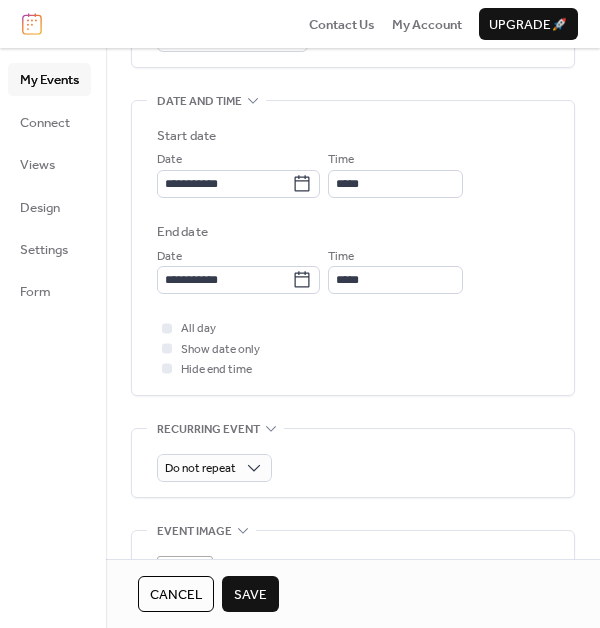 click on "All day Show date only Hide end time" at bounding box center [353, 348] 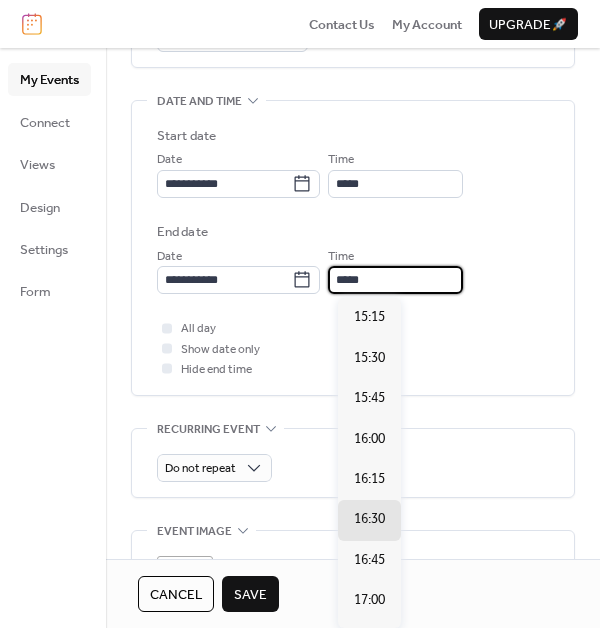 click on "*****" at bounding box center [395, 280] 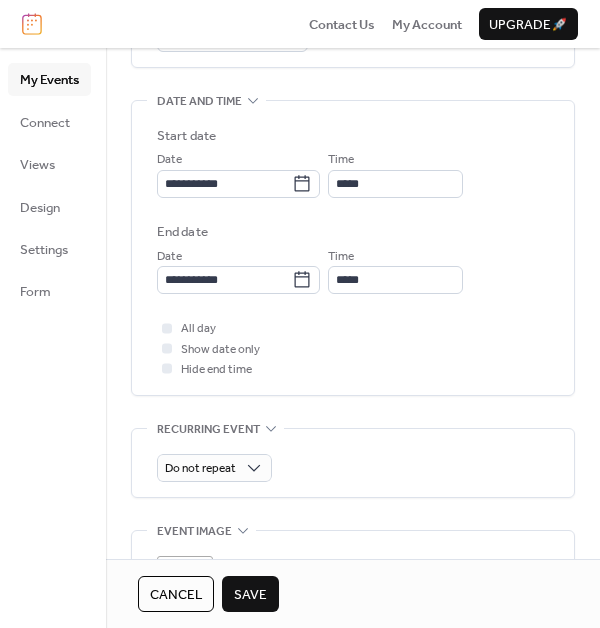 scroll, scrollTop: 807, scrollLeft: 0, axis: vertical 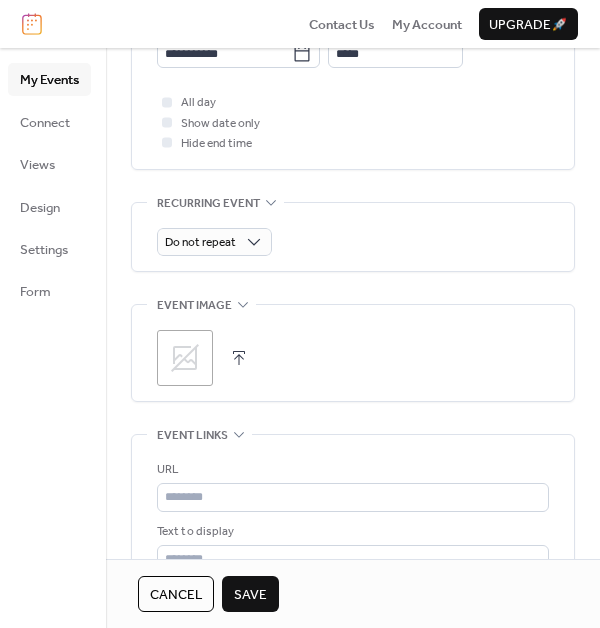 click at bounding box center [239, 358] 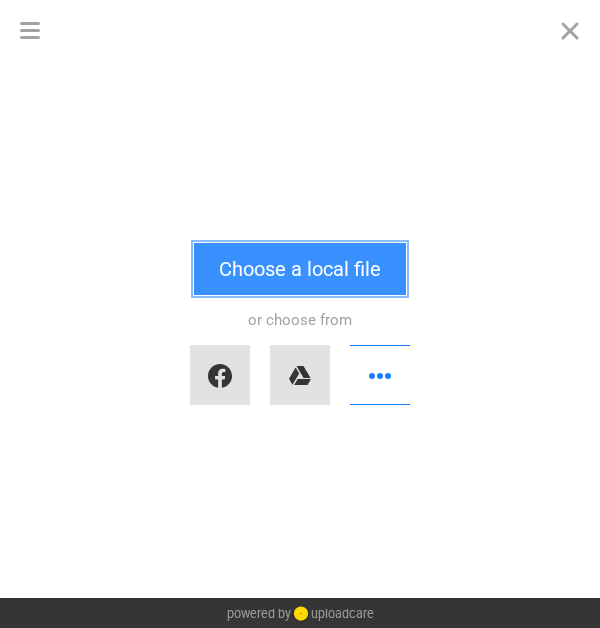 click on "Choose a local file" at bounding box center [300, 269] 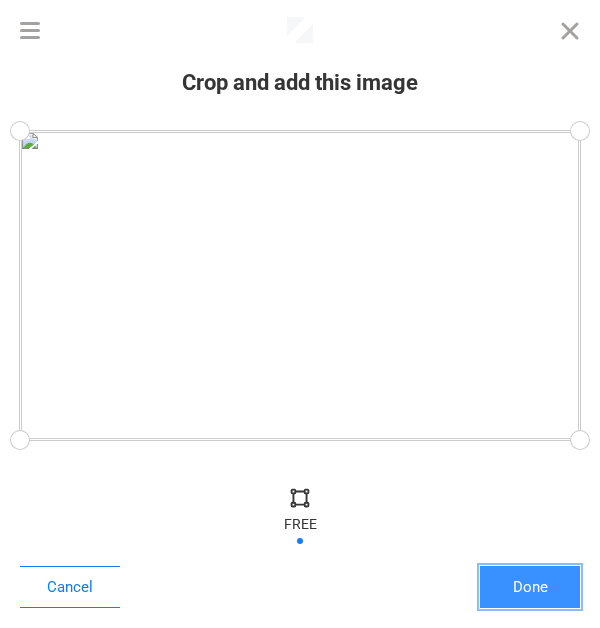 click on "Done" at bounding box center (530, 587) 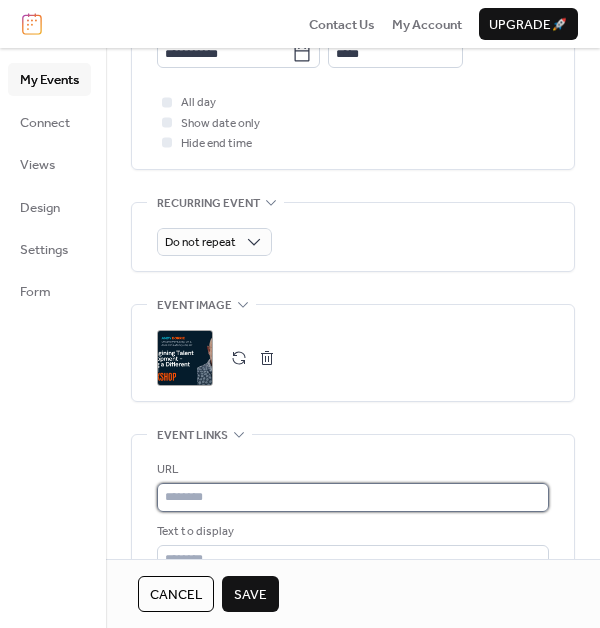 click at bounding box center [353, 497] 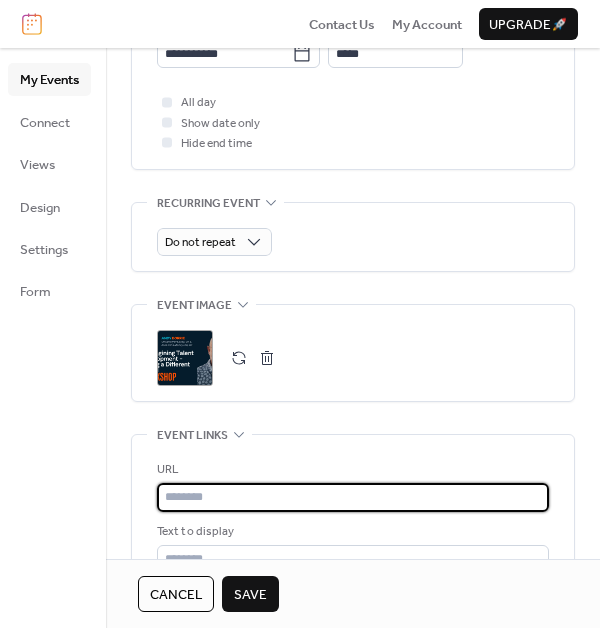 paste on "**********" 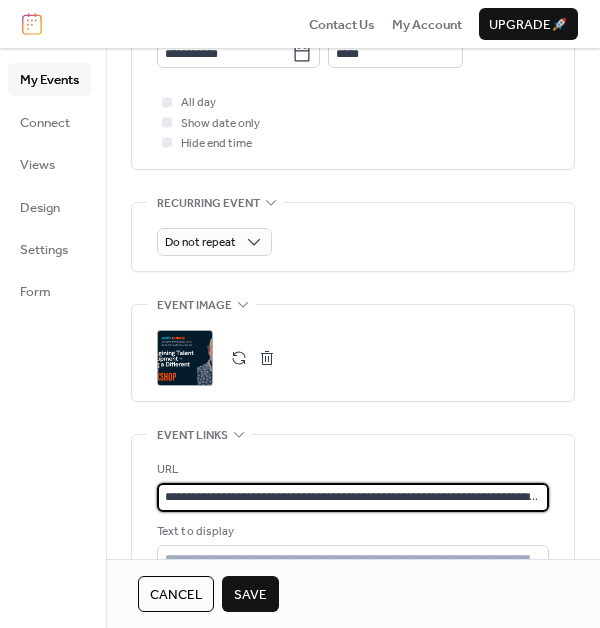 scroll, scrollTop: 0, scrollLeft: 127, axis: horizontal 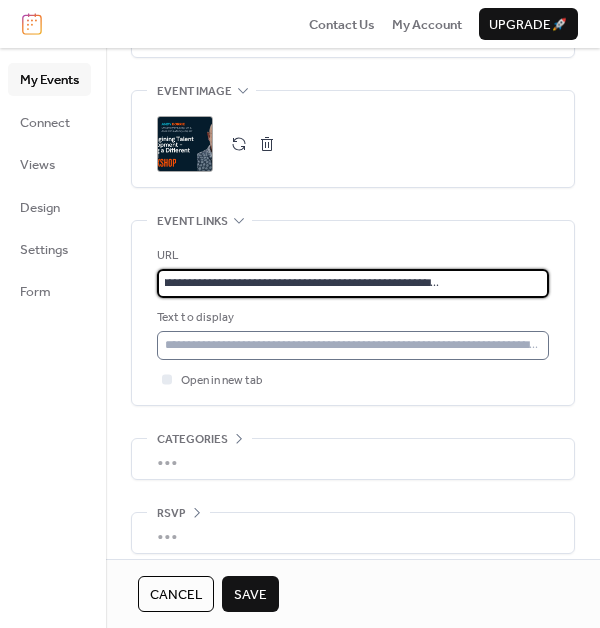 type on "**********" 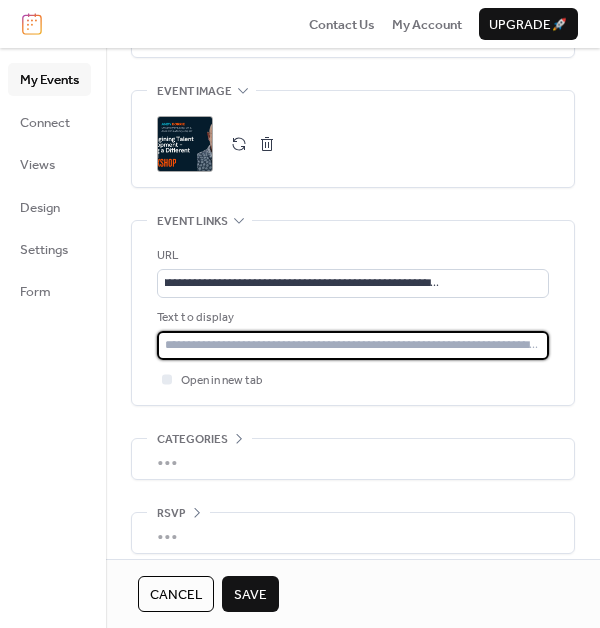 scroll, scrollTop: 0, scrollLeft: 0, axis: both 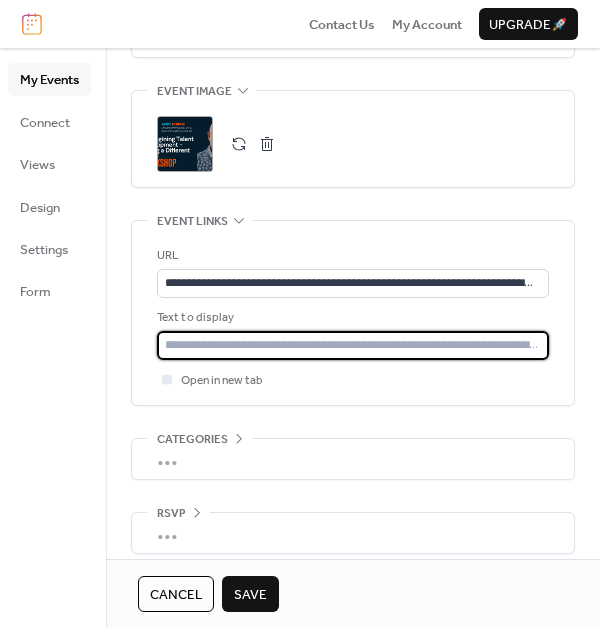 click at bounding box center [353, 345] 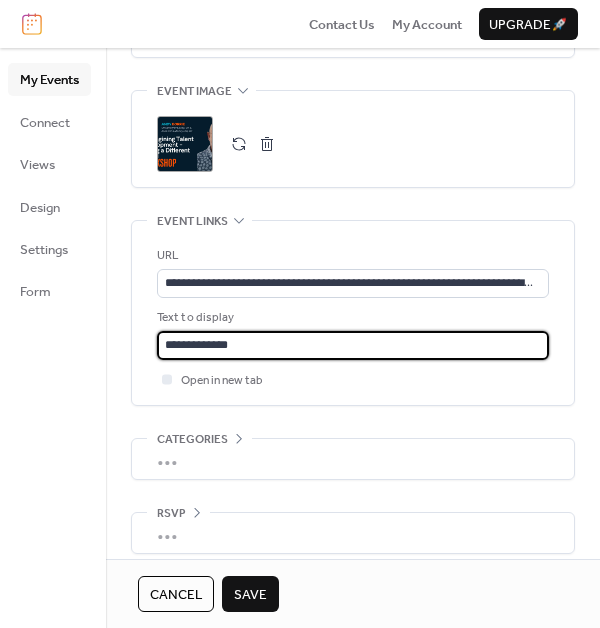 scroll, scrollTop: 1036, scrollLeft: 0, axis: vertical 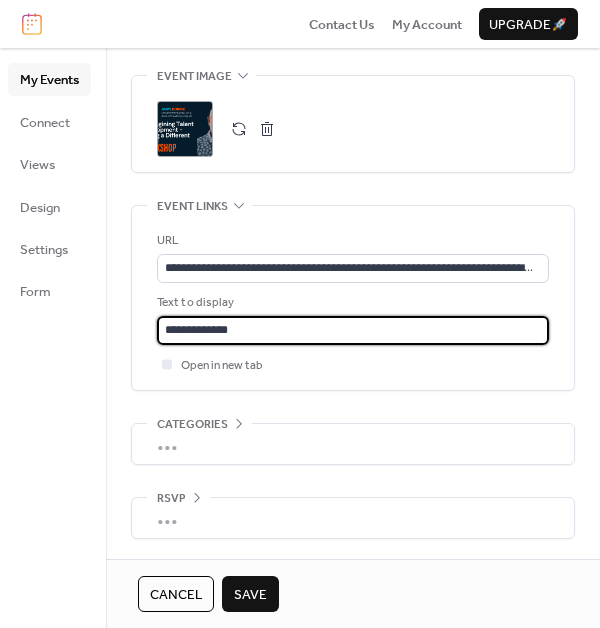 click on "Cancel Save" at bounding box center (353, 593) 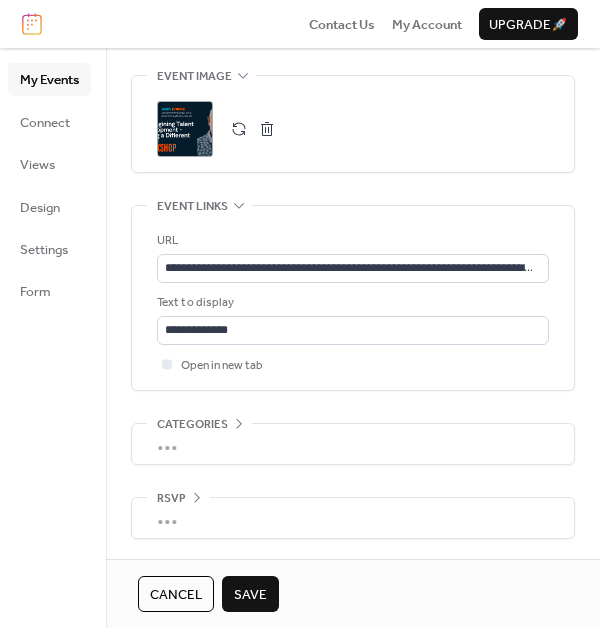 click on "Save" at bounding box center (250, 595) 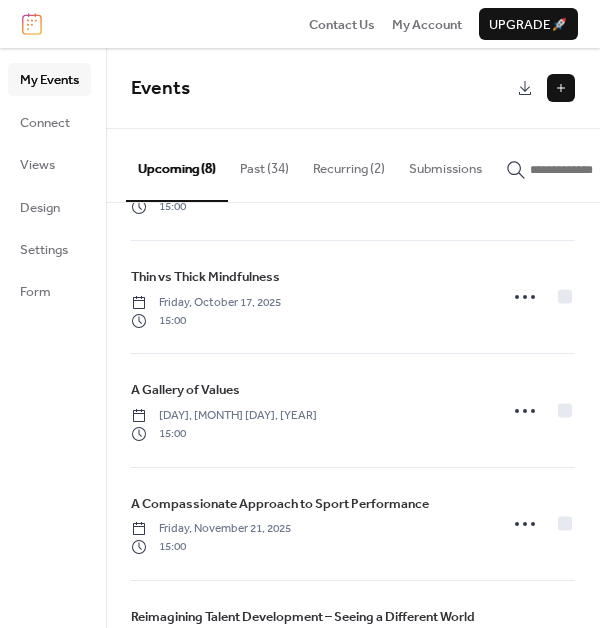 scroll, scrollTop: 524, scrollLeft: 0, axis: vertical 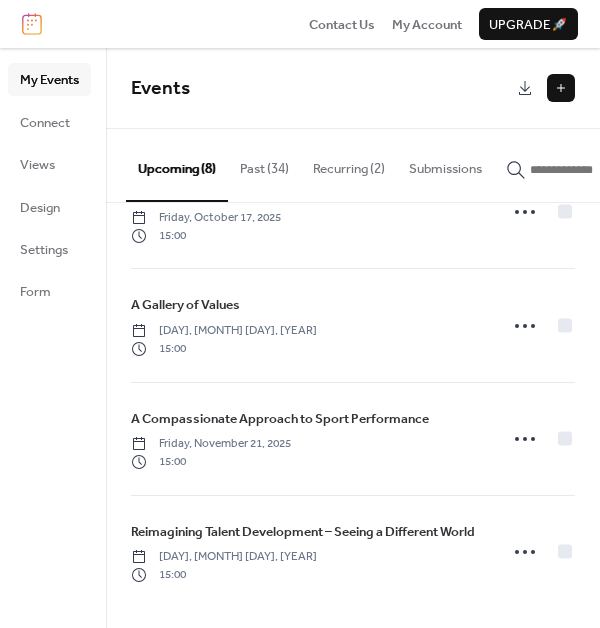 click at bounding box center [561, 88] 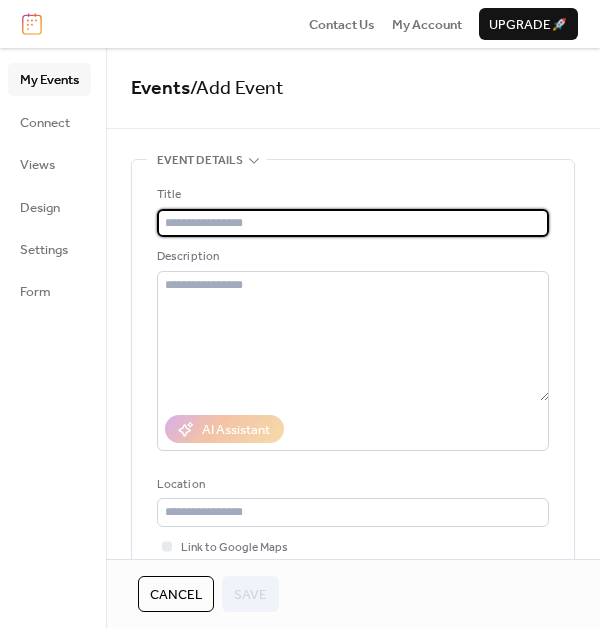 paste on "**********" 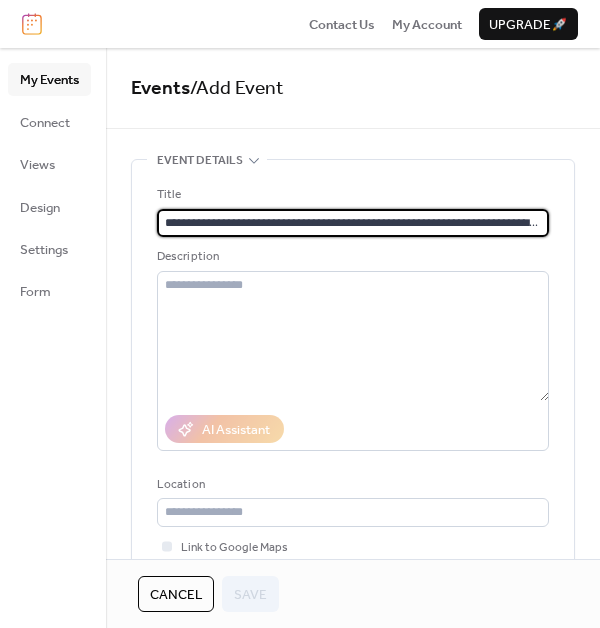 scroll, scrollTop: 0, scrollLeft: 103, axis: horizontal 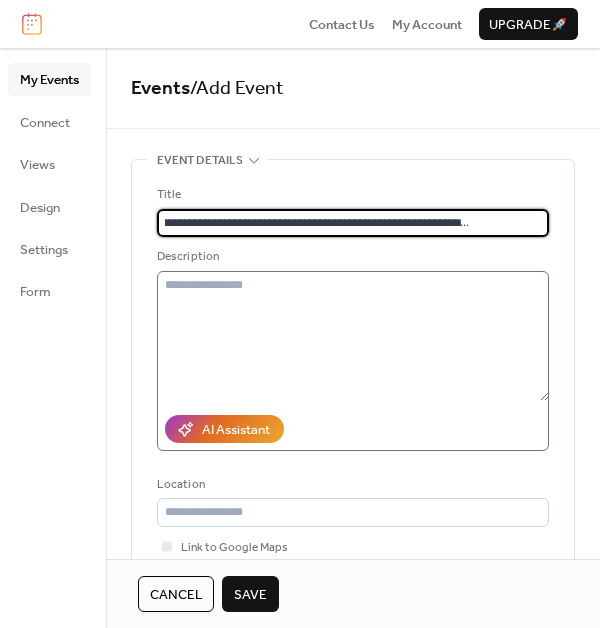 type on "**********" 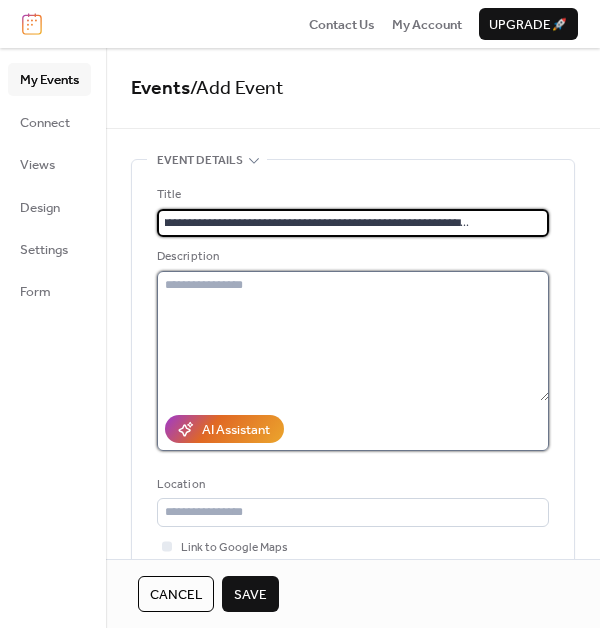 click at bounding box center [353, 336] 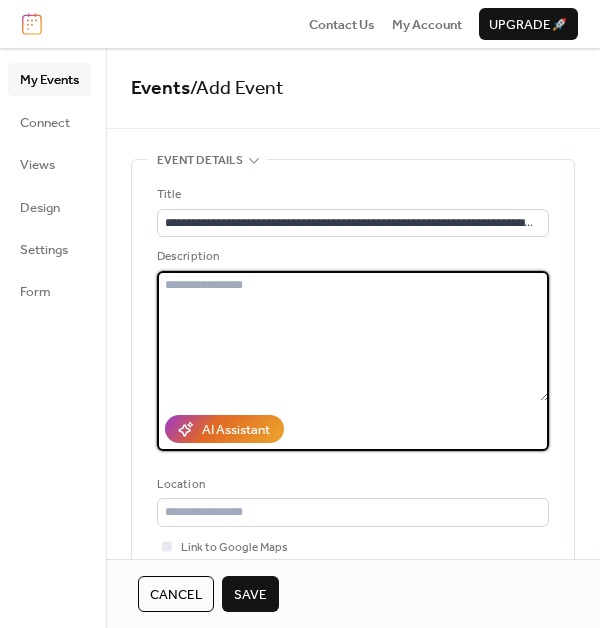 paste on "**********" 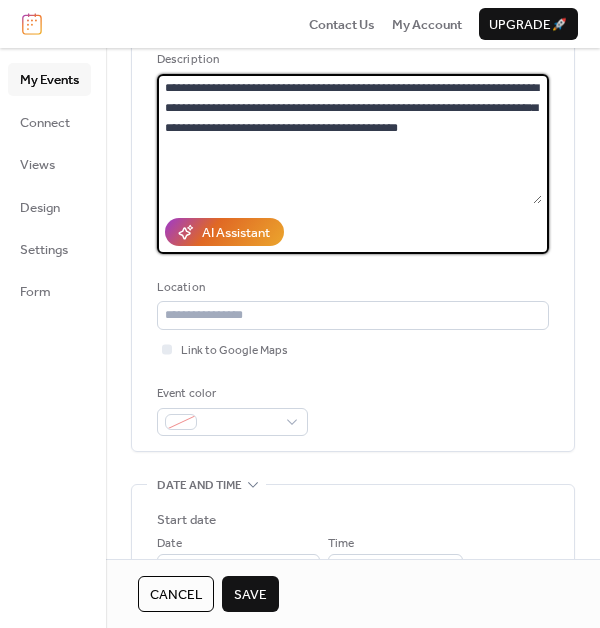 scroll, scrollTop: 199, scrollLeft: 0, axis: vertical 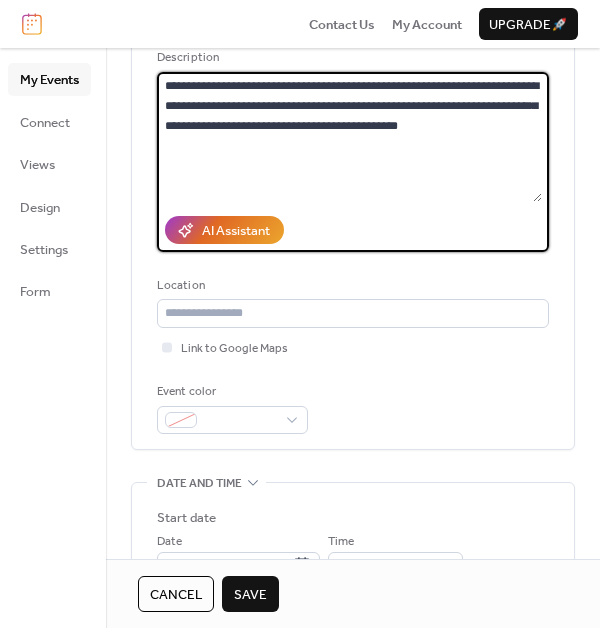 type on "**********" 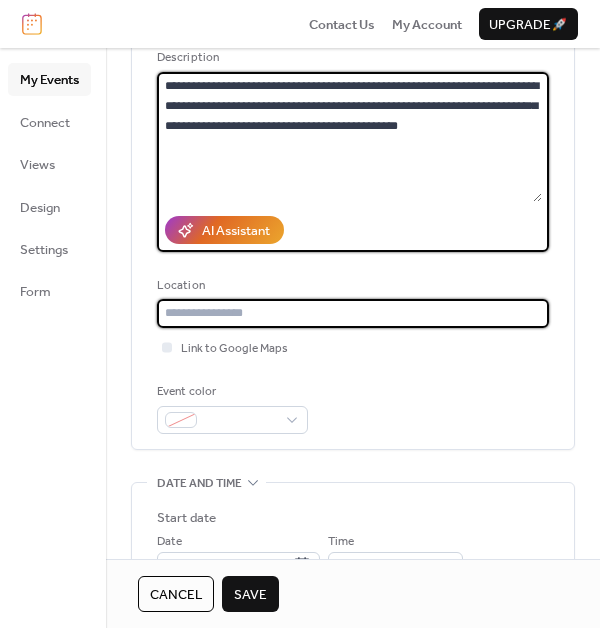 click at bounding box center [353, 313] 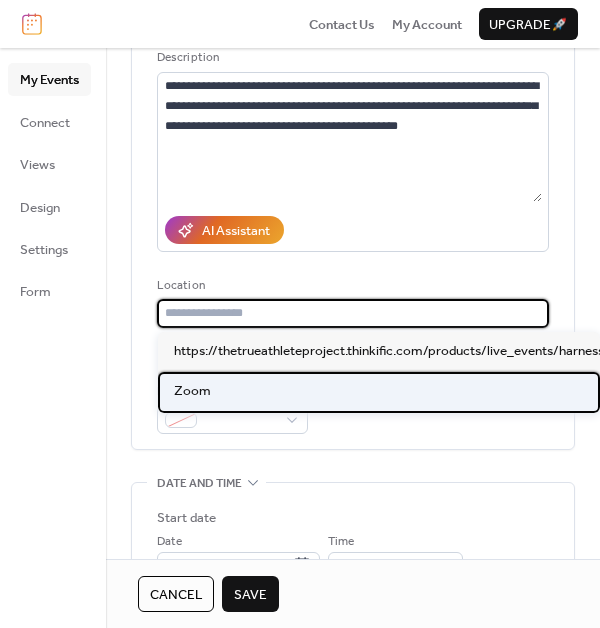 click on "Zoom" at bounding box center [379, 392] 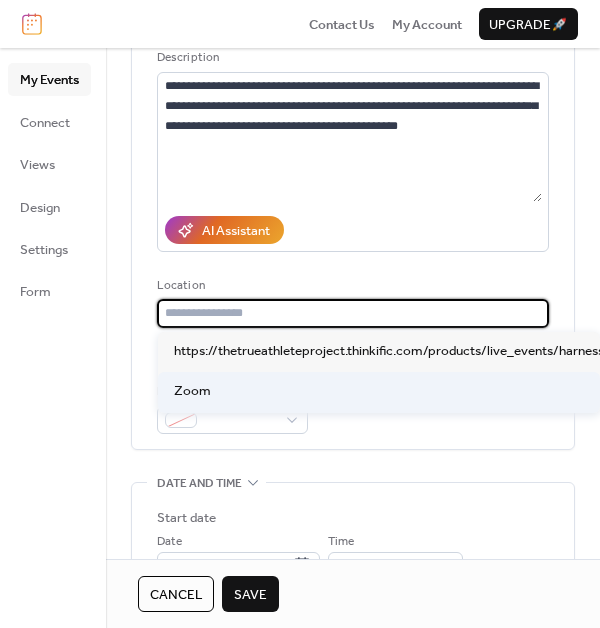 type on "****" 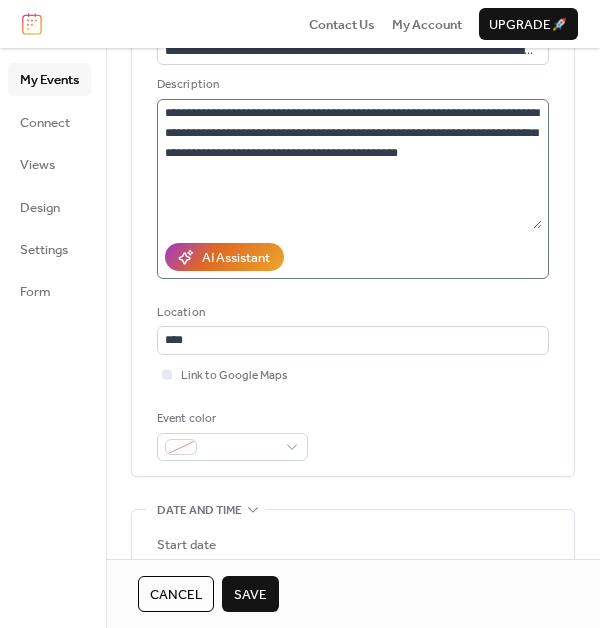scroll, scrollTop: 169, scrollLeft: 0, axis: vertical 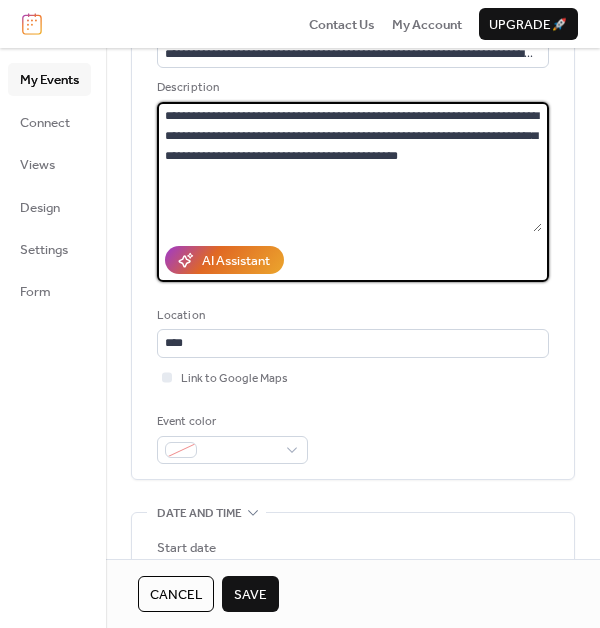 drag, startPoint x: 477, startPoint y: 165, endPoint x: 156, endPoint y: 108, distance: 326.02148 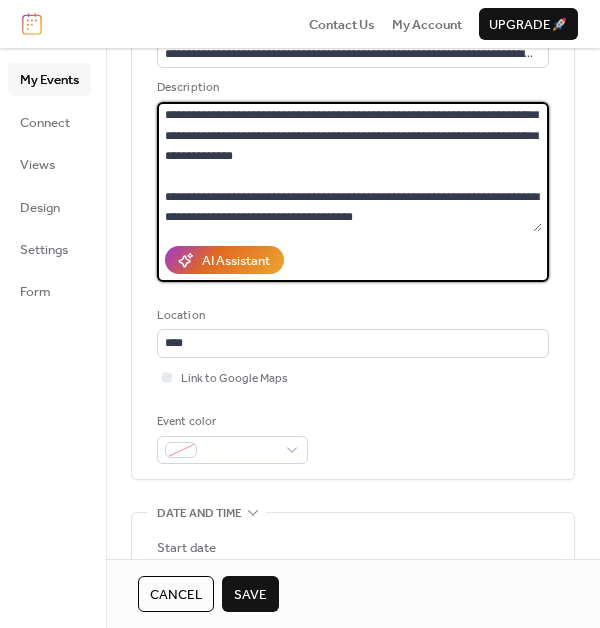 scroll, scrollTop: 213, scrollLeft: 0, axis: vertical 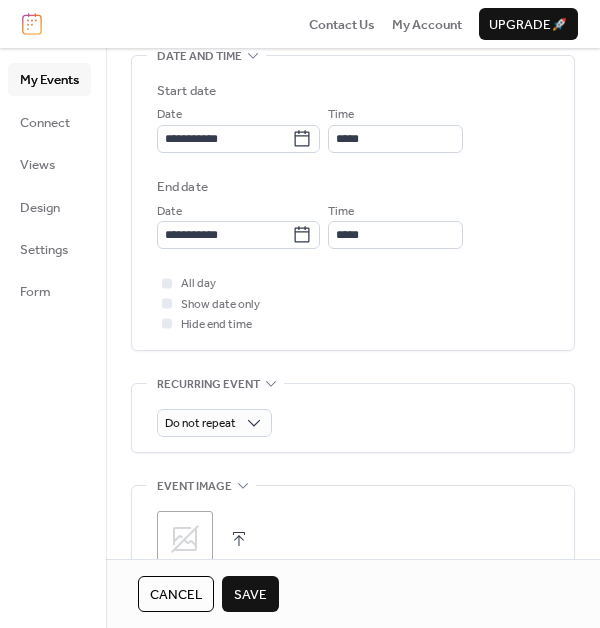 type on "**********" 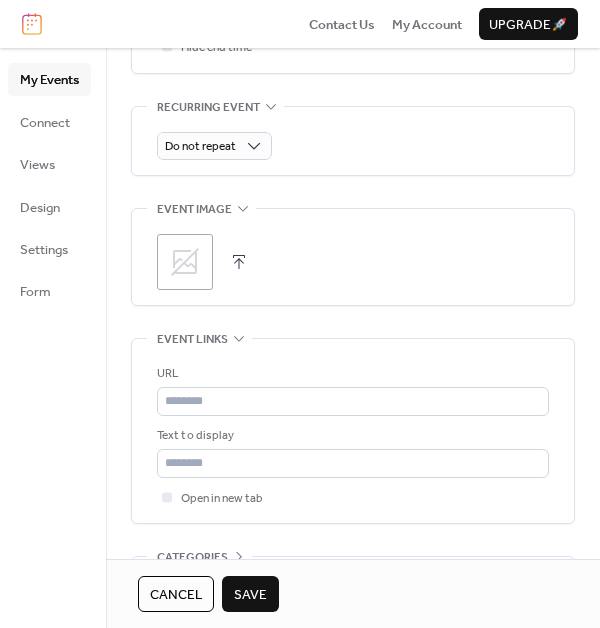 scroll, scrollTop: 920, scrollLeft: 0, axis: vertical 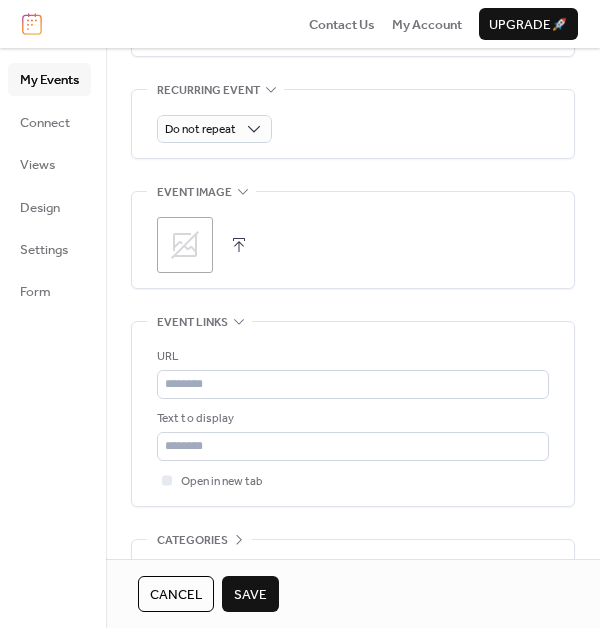 click at bounding box center [239, 245] 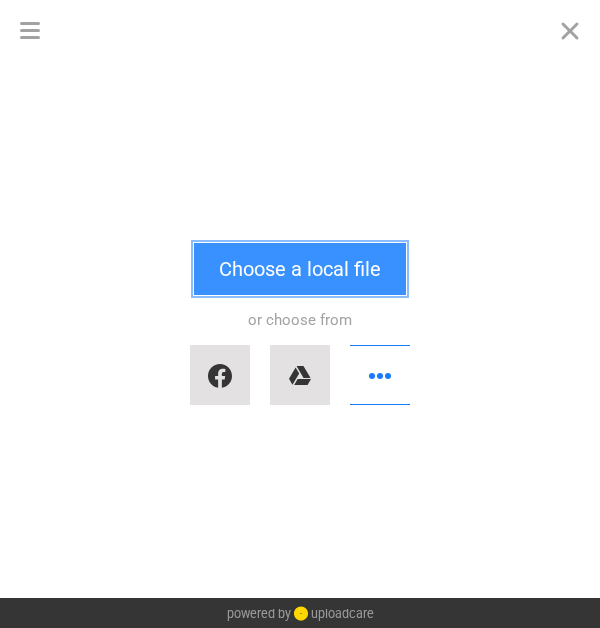 click on "Choose a local file" at bounding box center (300, 269) 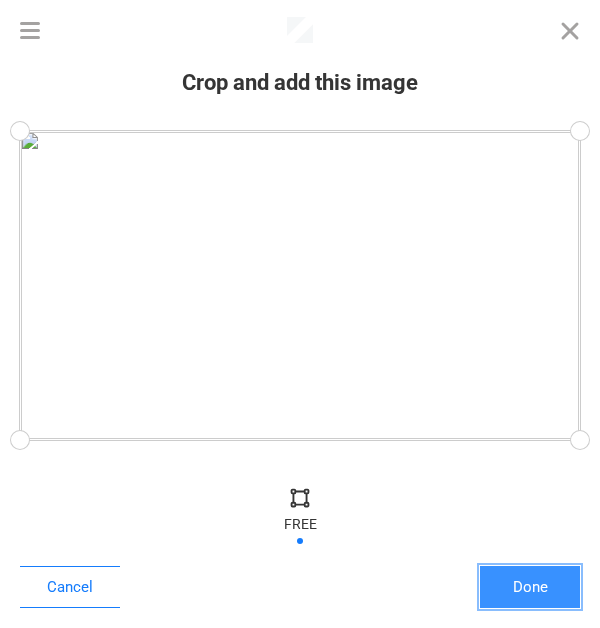 click on "Done" at bounding box center (530, 587) 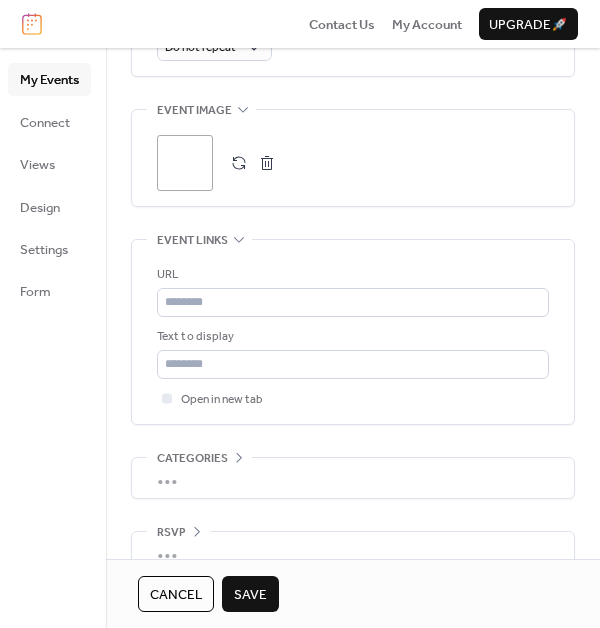 scroll, scrollTop: 1009, scrollLeft: 0, axis: vertical 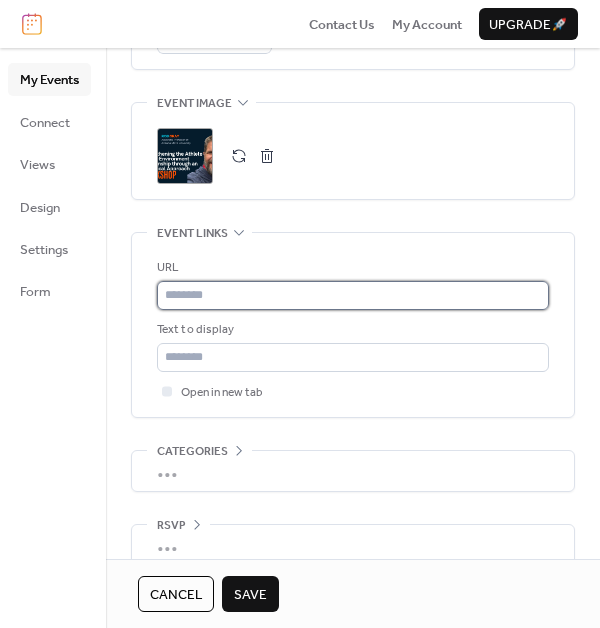 click at bounding box center [353, 295] 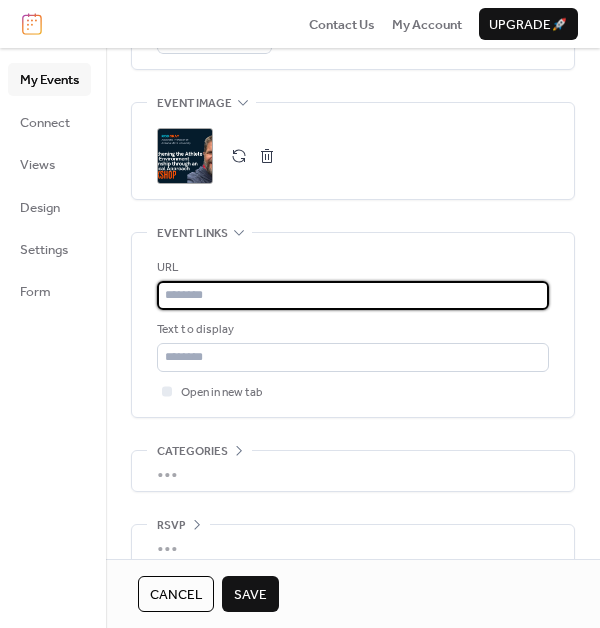 paste on "**********" 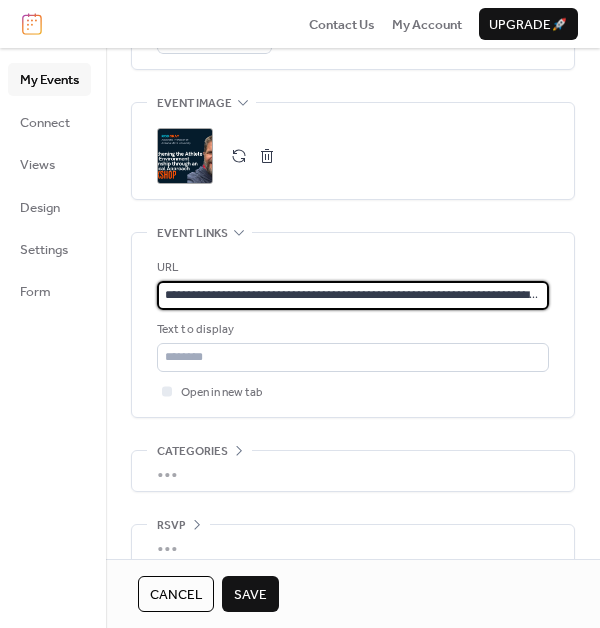 scroll, scrollTop: 0, scrollLeft: 167, axis: horizontal 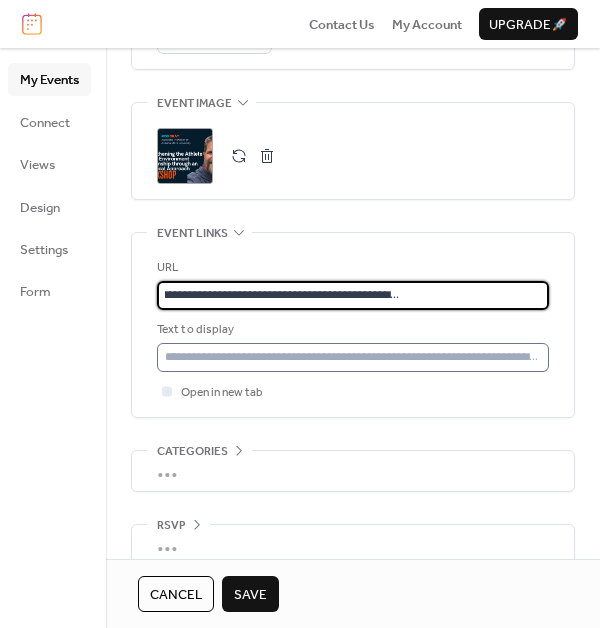 type on "**********" 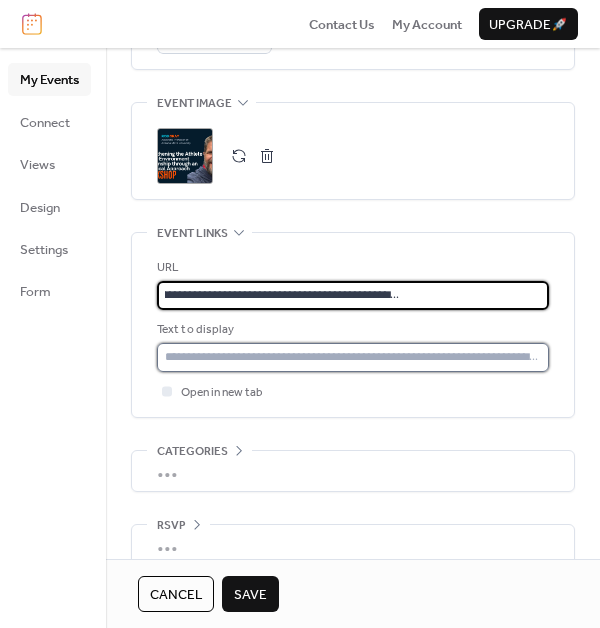 scroll, scrollTop: 0, scrollLeft: 0, axis: both 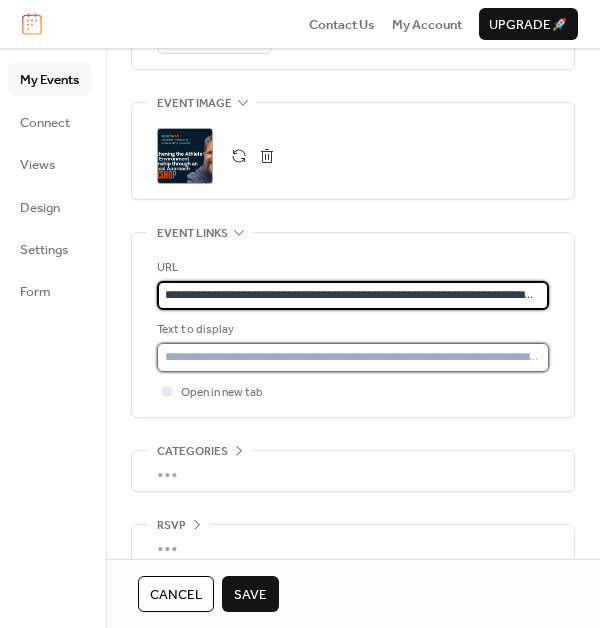 click at bounding box center (353, 357) 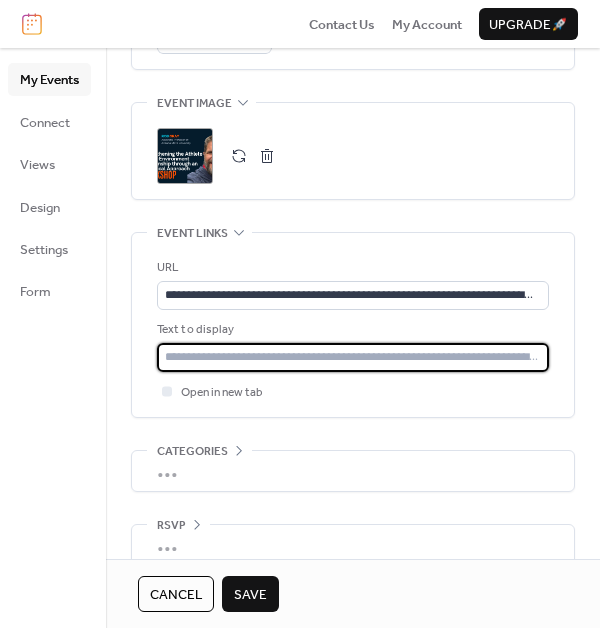 type on "**********" 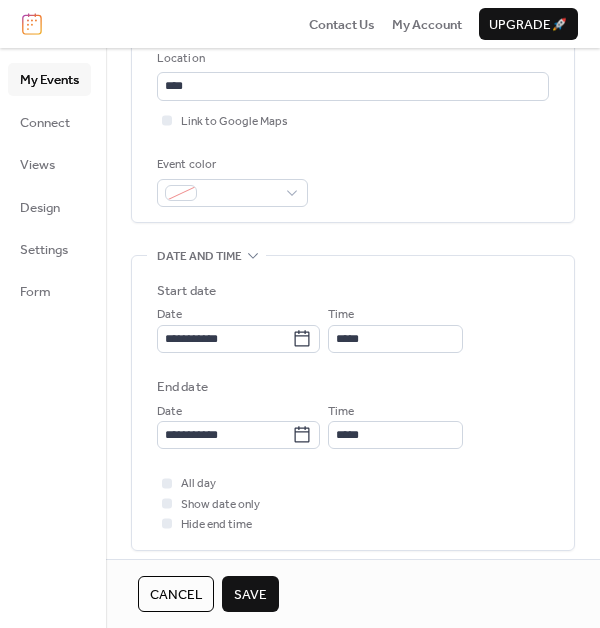 scroll, scrollTop: 424, scrollLeft: 0, axis: vertical 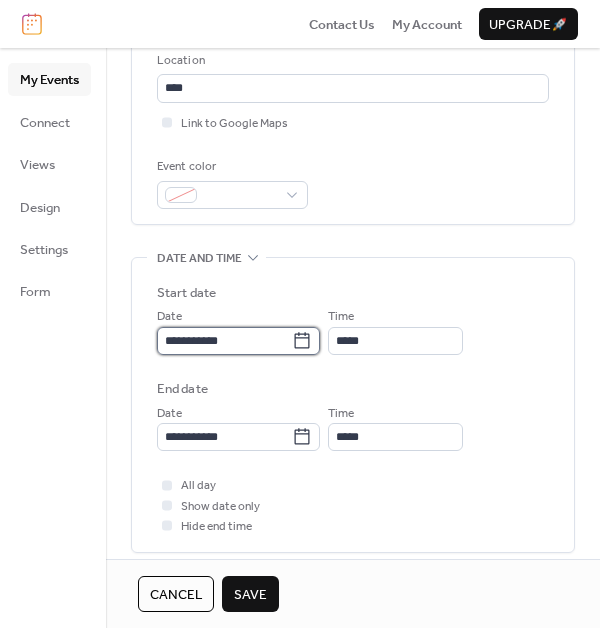 click on "**********" at bounding box center [224, 341] 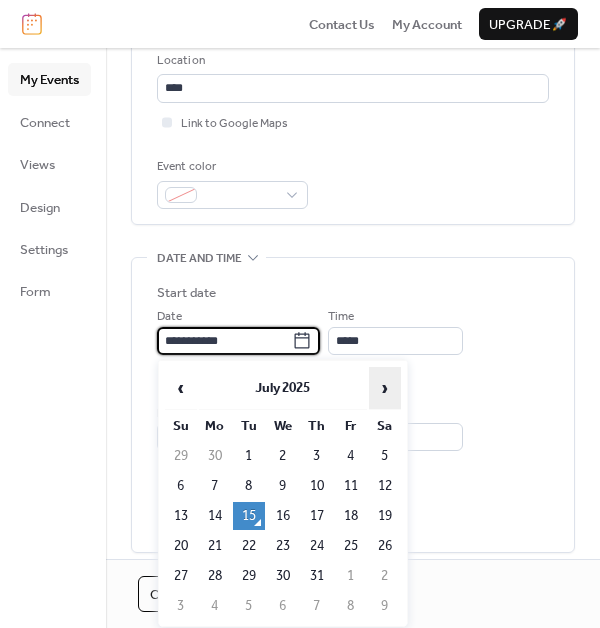 click on "›" at bounding box center (385, 388) 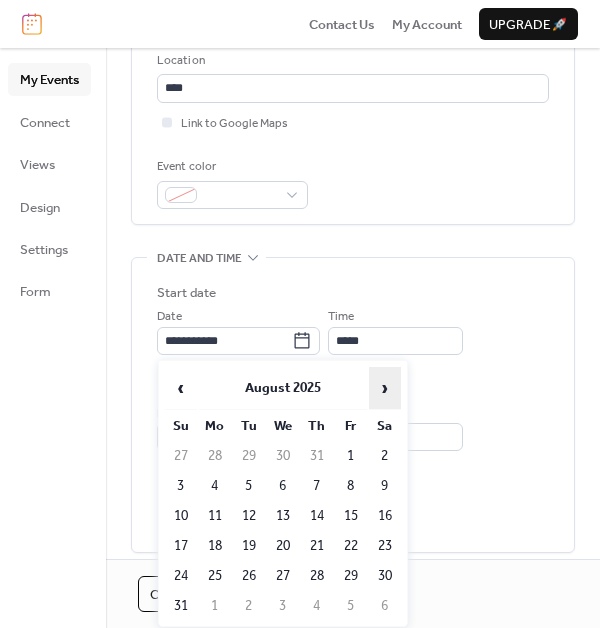 click on "›" at bounding box center (385, 388) 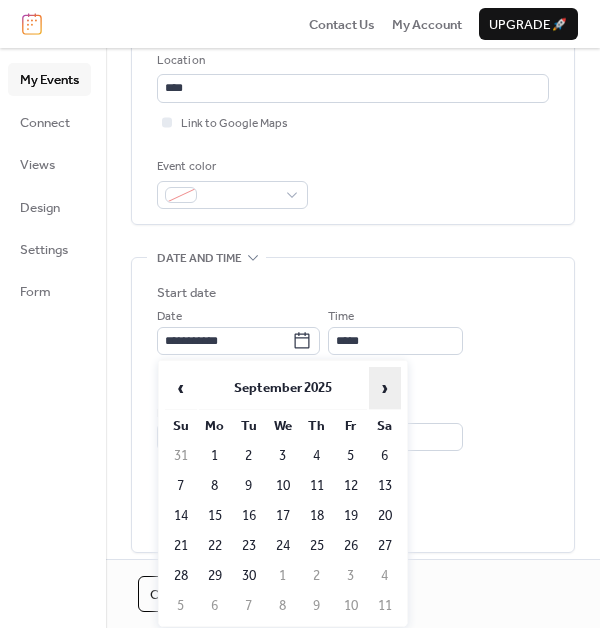 click on "›" at bounding box center (385, 388) 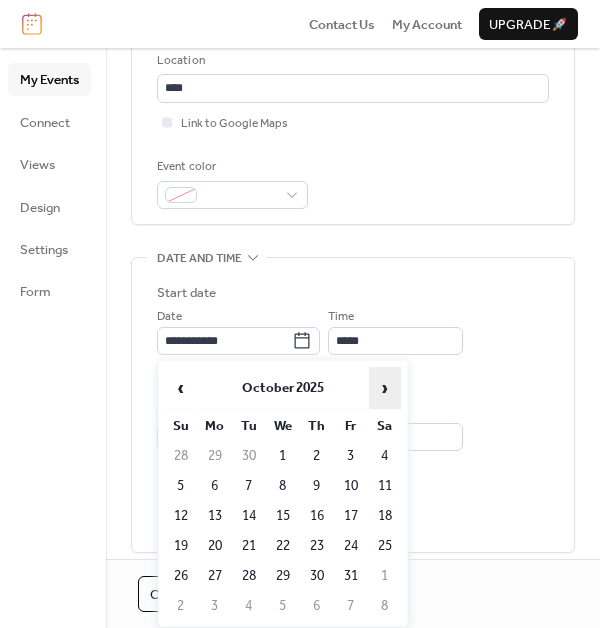 click on "›" at bounding box center [385, 388] 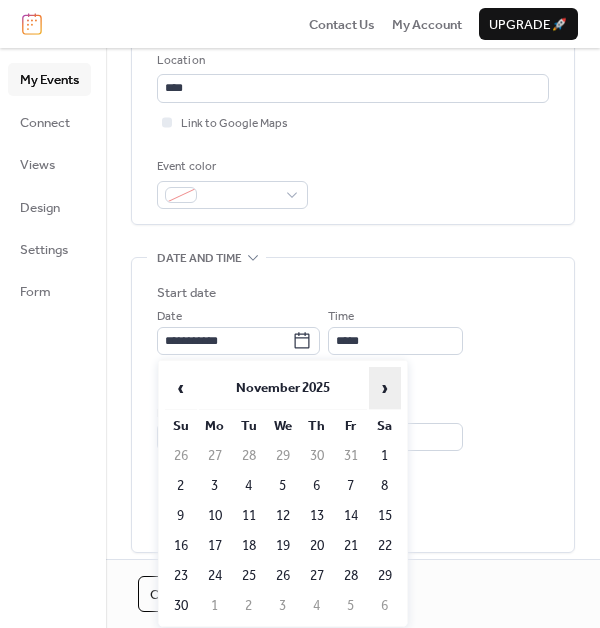 click on "›" at bounding box center (385, 388) 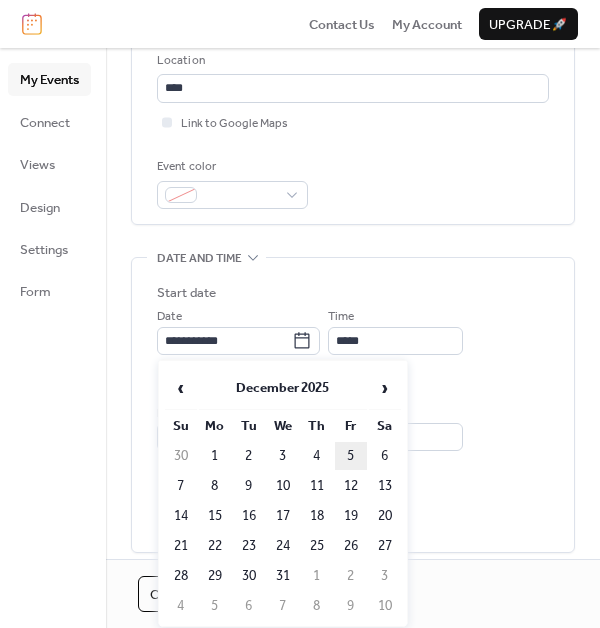 click on "5" at bounding box center [351, 456] 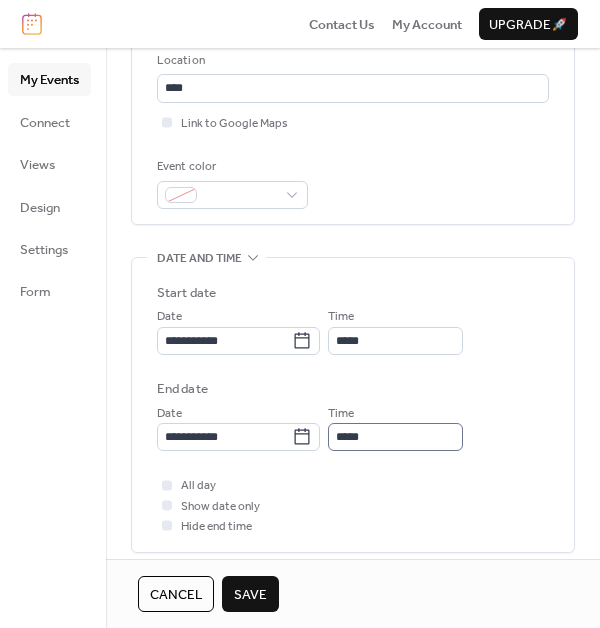 scroll, scrollTop: 0, scrollLeft: 0, axis: both 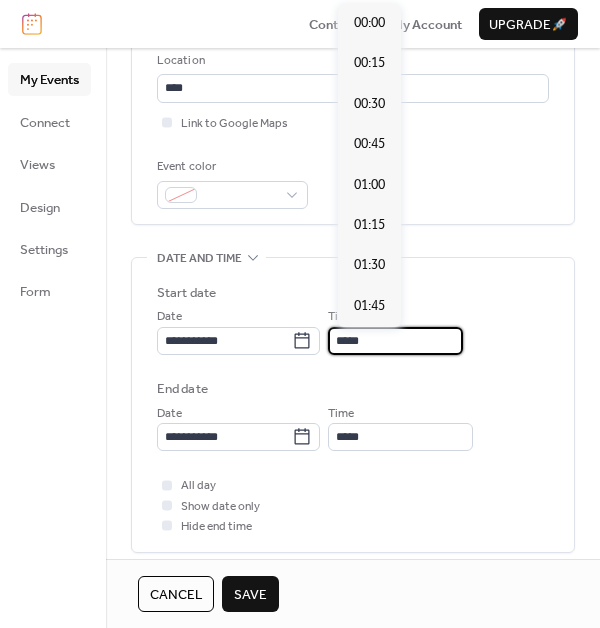 click on "*****" at bounding box center (395, 341) 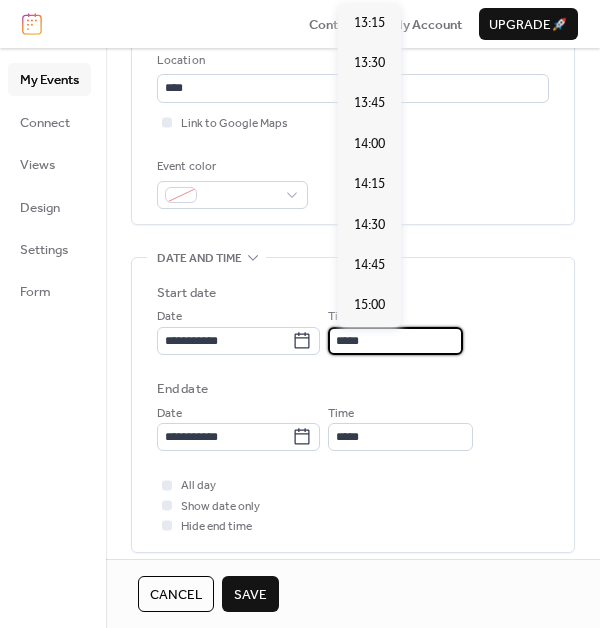 scroll, scrollTop: 2169, scrollLeft: 0, axis: vertical 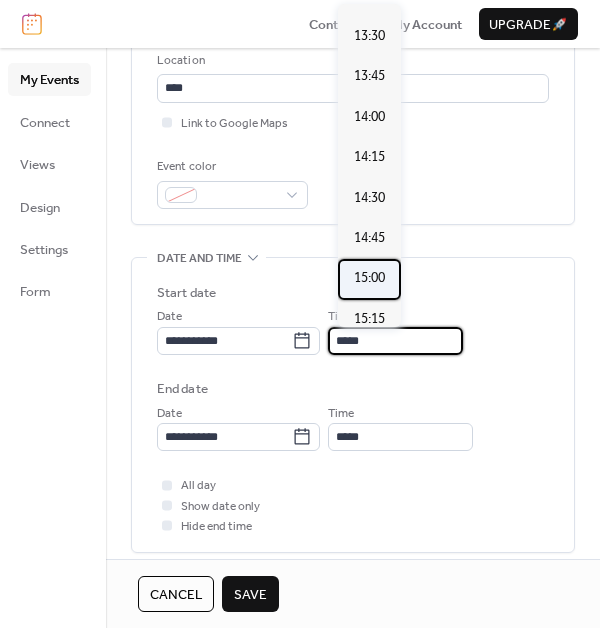 click on "15:00" at bounding box center (369, 278) 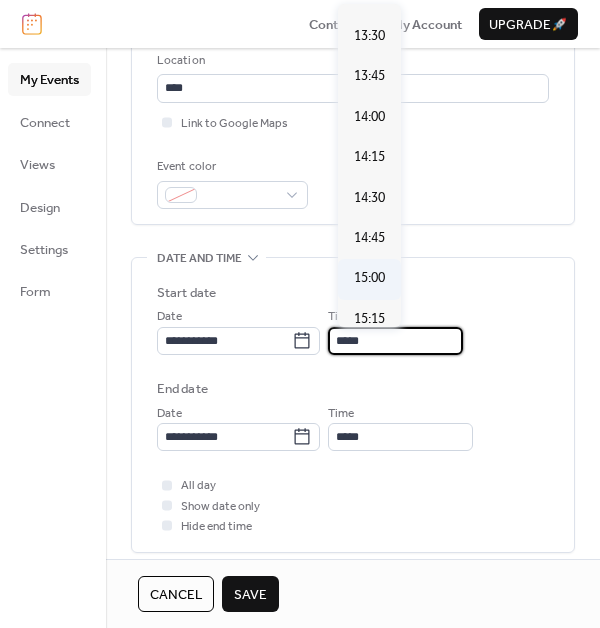 type on "*****" 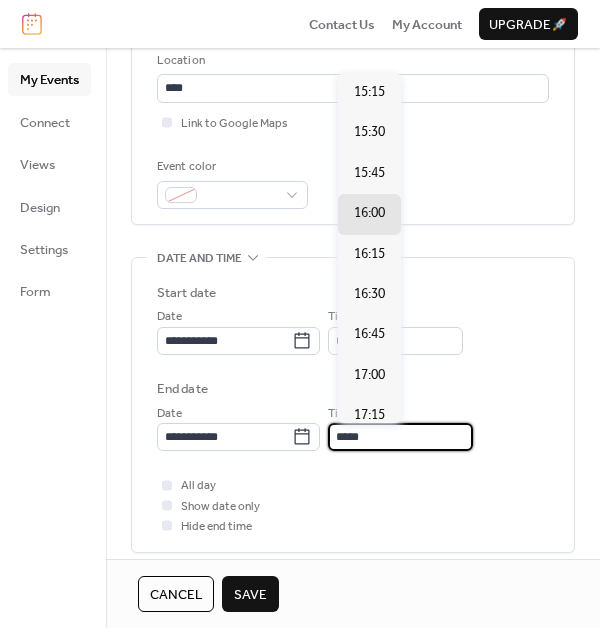 click on "*****" at bounding box center (400, 437) 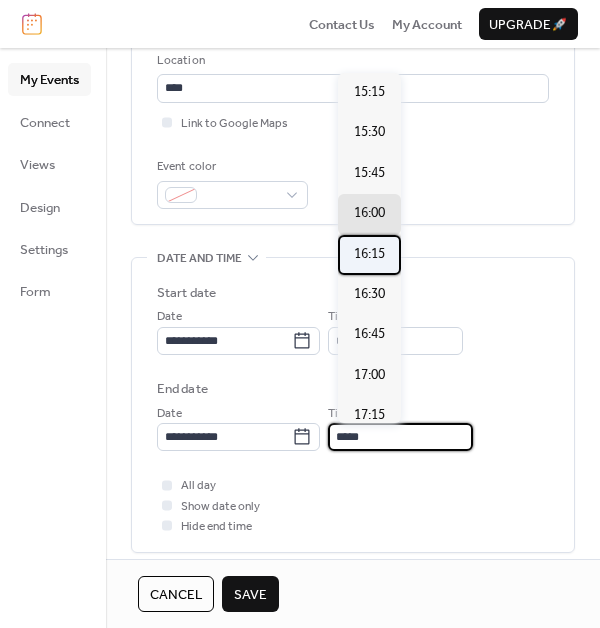 scroll, scrollTop: 0, scrollLeft: 0, axis: both 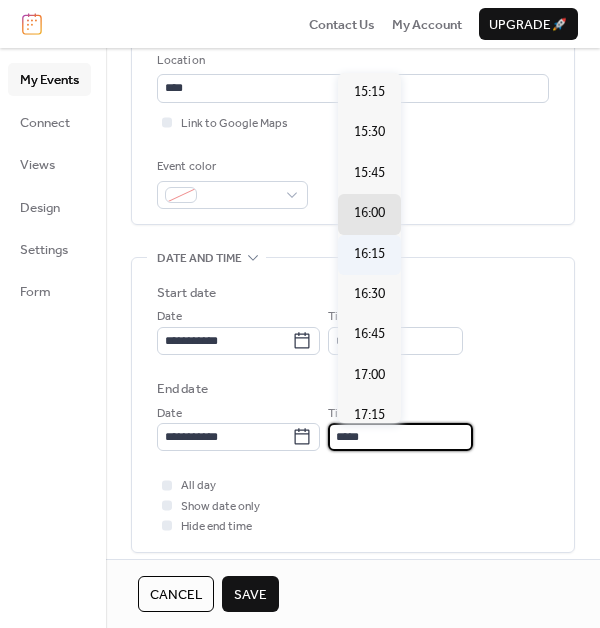type on "*****" 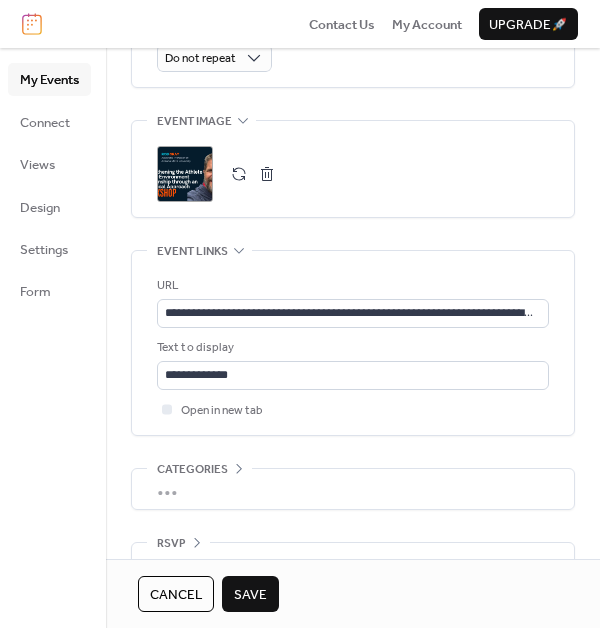 scroll, scrollTop: 1036, scrollLeft: 0, axis: vertical 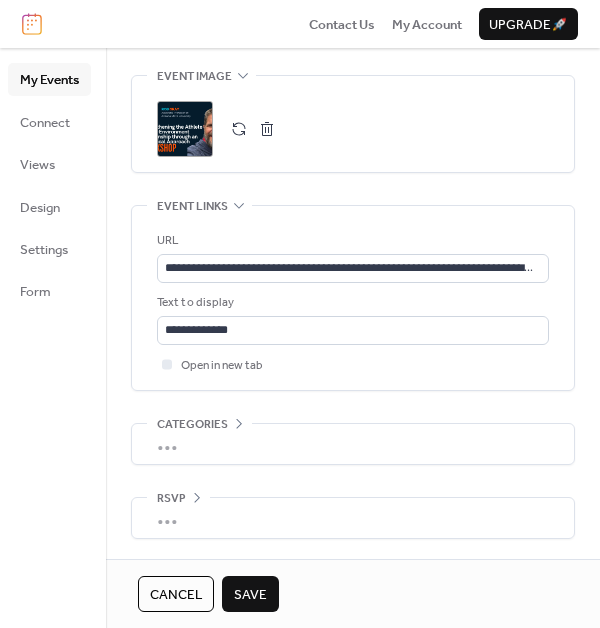 click on "Save" at bounding box center (250, 595) 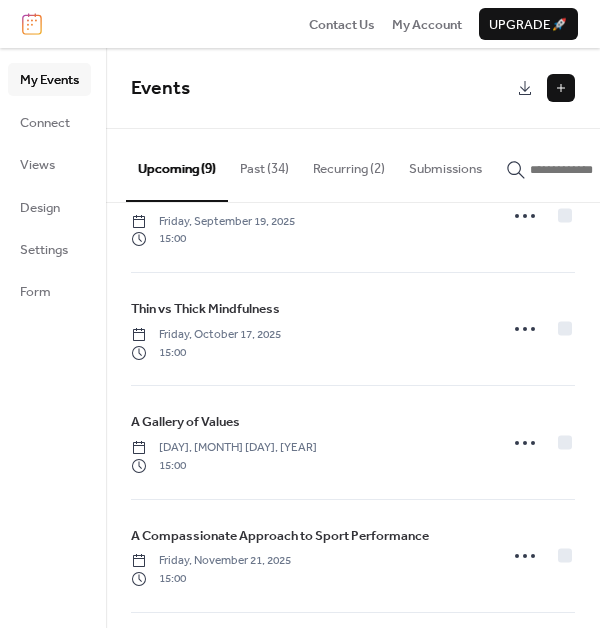 scroll, scrollTop: 637, scrollLeft: 0, axis: vertical 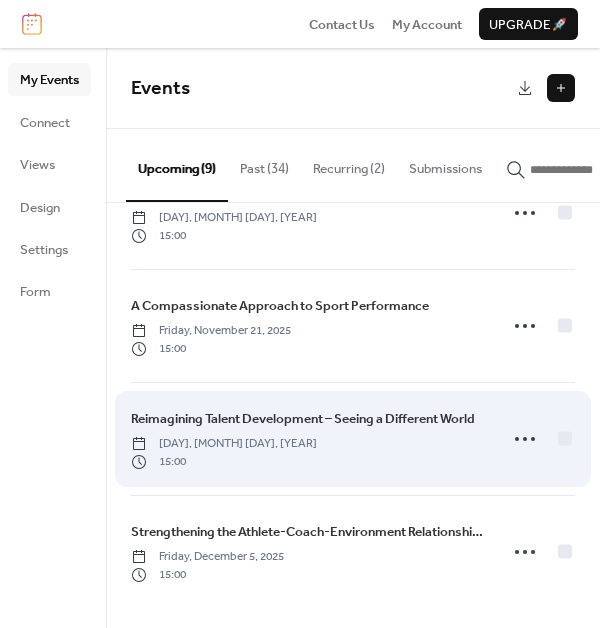 click on "Reimagining Talent Development – Seeing a Different World" at bounding box center [303, 419] 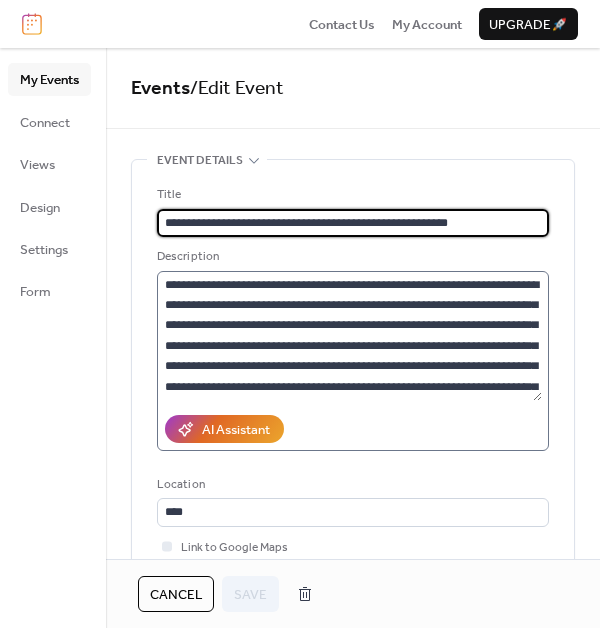 scroll, scrollTop: 102, scrollLeft: 0, axis: vertical 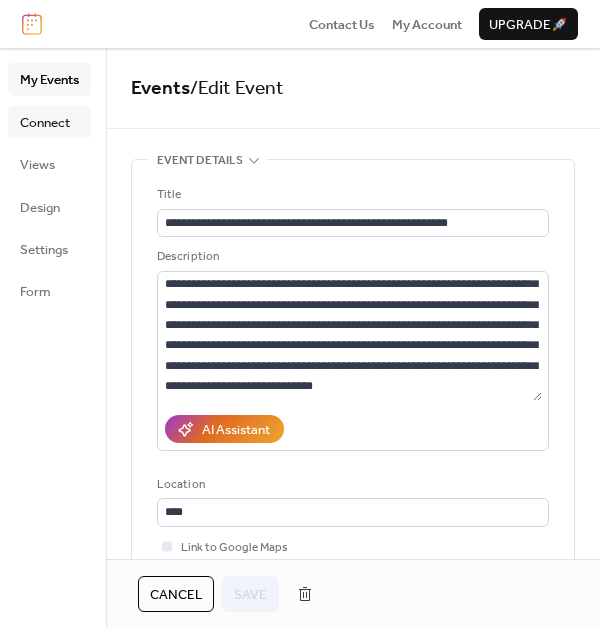 click on "Connect" at bounding box center [49, 122] 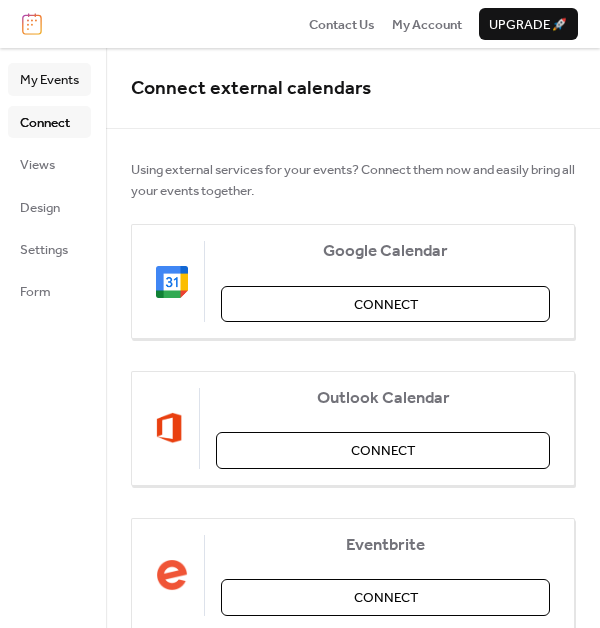 click on "My Events" at bounding box center (49, 80) 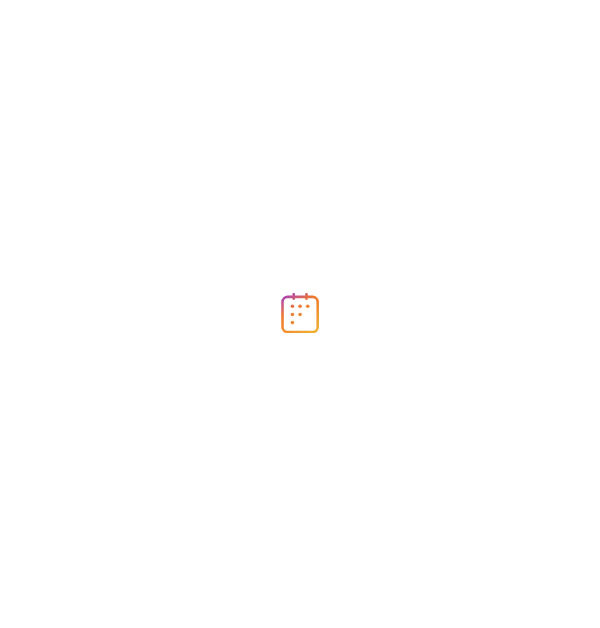 scroll, scrollTop: 0, scrollLeft: 0, axis: both 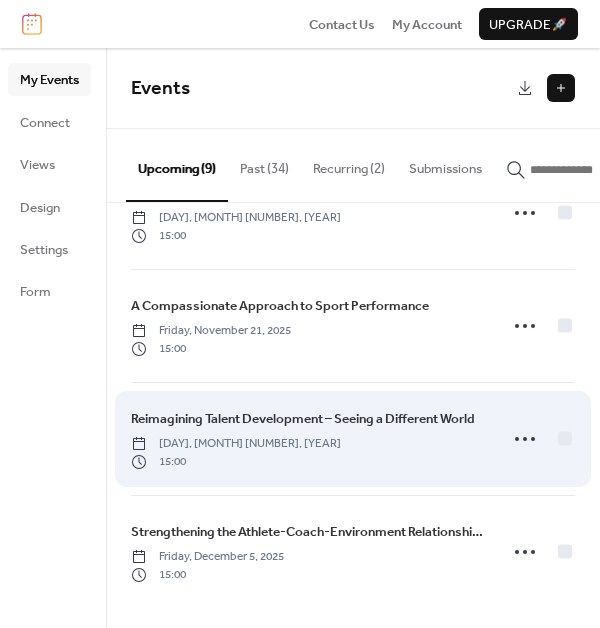 click on "Reimagining Talent Development – Seeing a Different World" at bounding box center (303, 419) 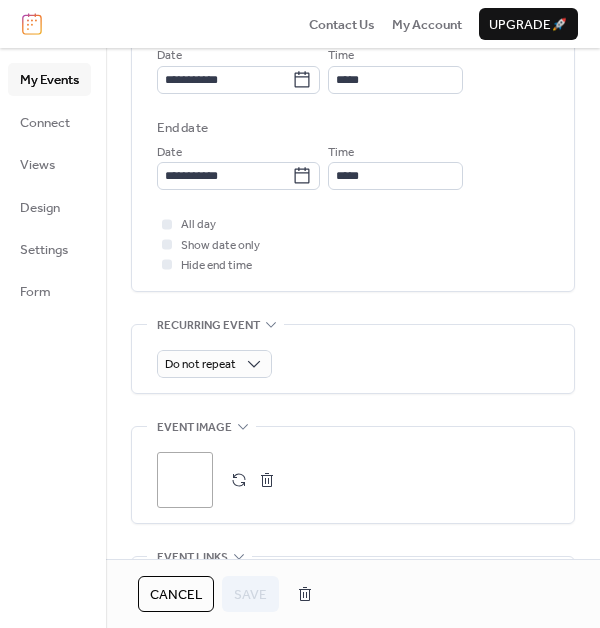 scroll, scrollTop: 966, scrollLeft: 0, axis: vertical 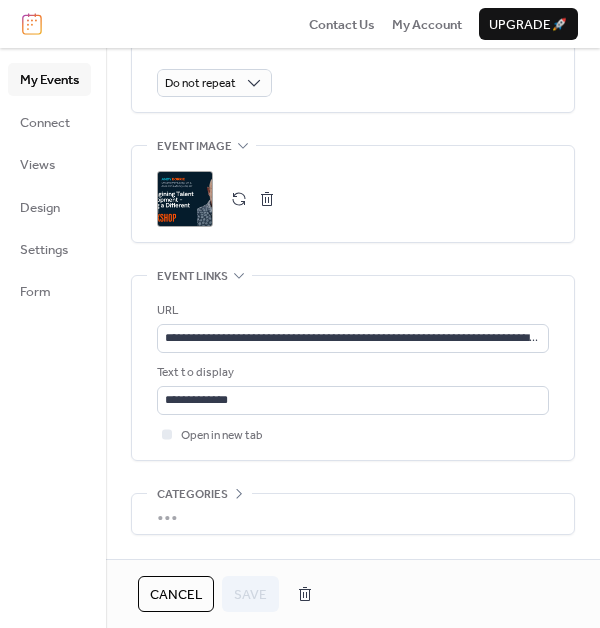 click at bounding box center (267, 199) 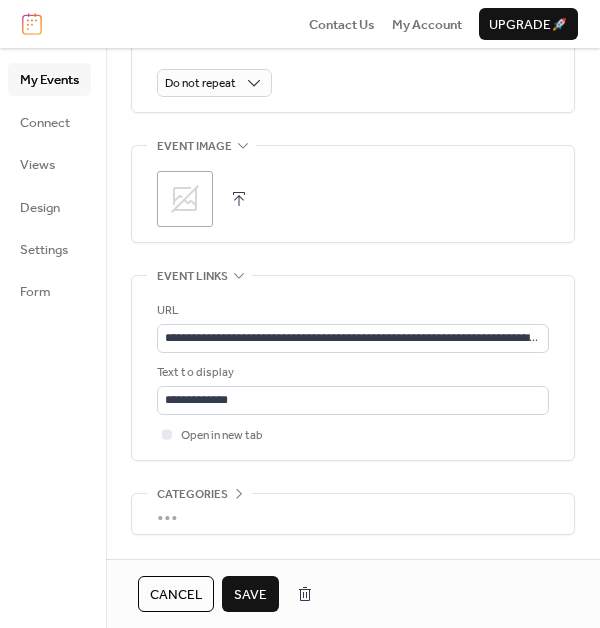 click at bounding box center [239, 199] 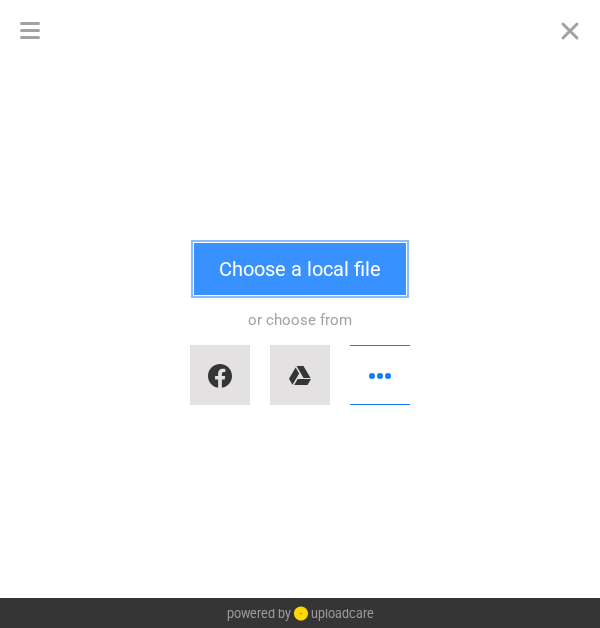 click on "Choose a local file" at bounding box center [300, 269] 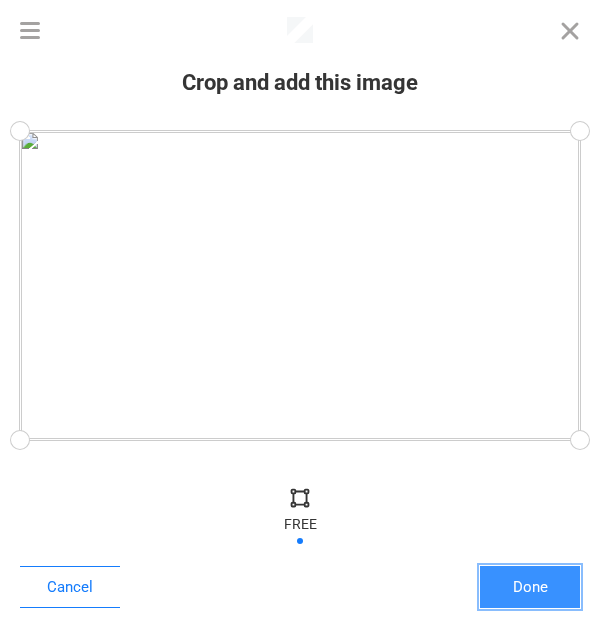 click on "Done" at bounding box center [530, 587] 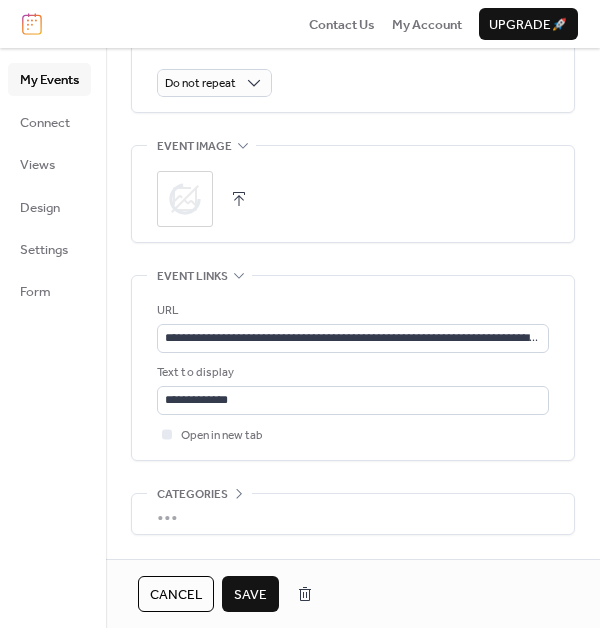 click on "Save" at bounding box center [250, 595] 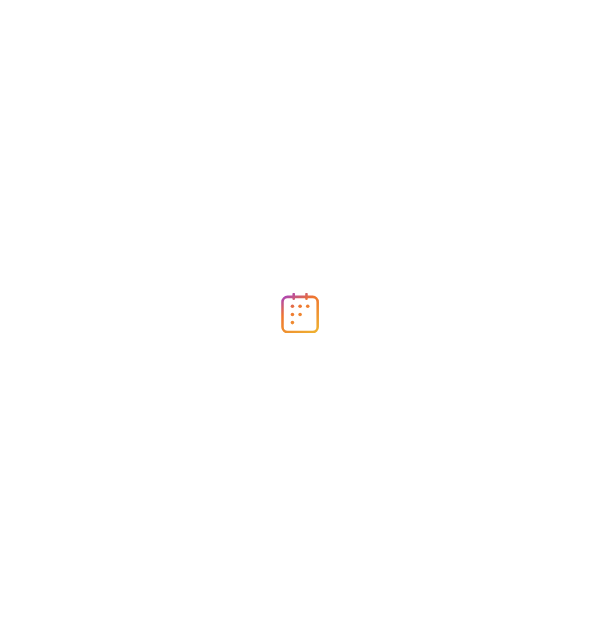 scroll, scrollTop: 0, scrollLeft: 0, axis: both 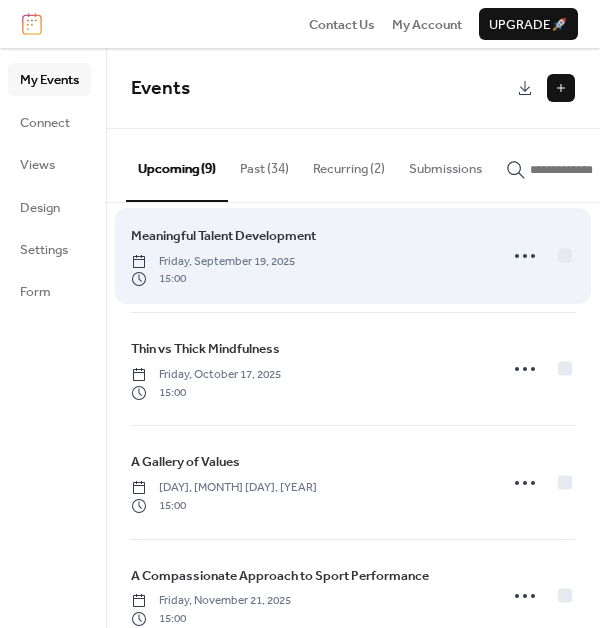 click on "Meaningful Talent Development" at bounding box center (223, 236) 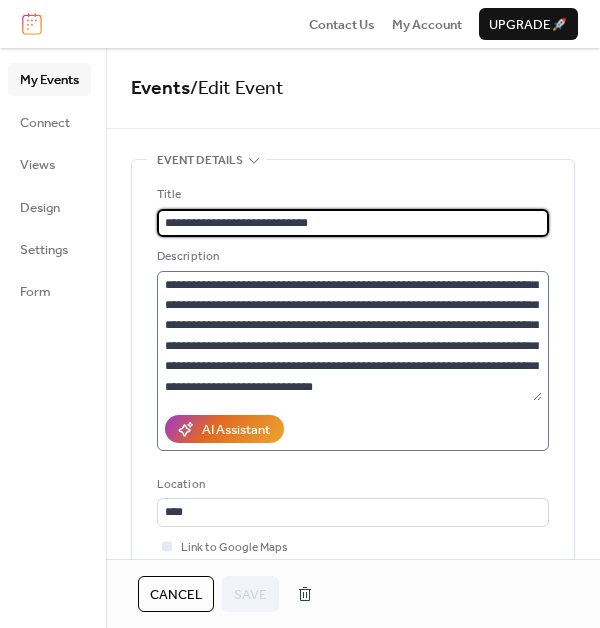 scroll, scrollTop: 122, scrollLeft: 0, axis: vertical 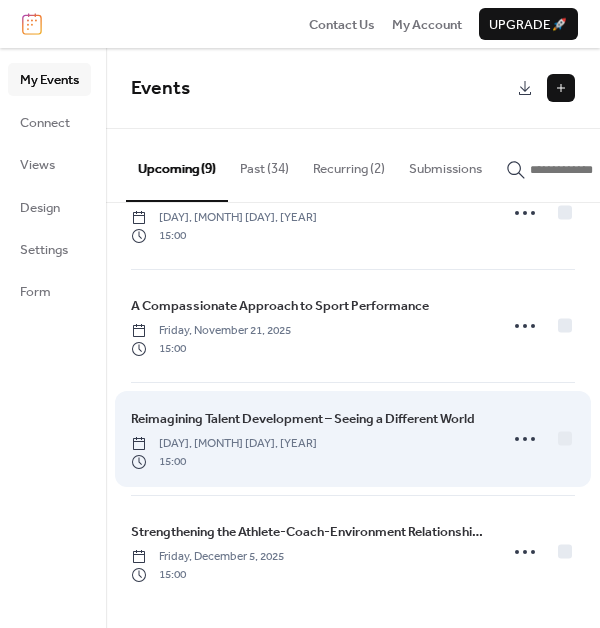 click on "Reimagining Talent Development – Seeing a Different World" at bounding box center (303, 419) 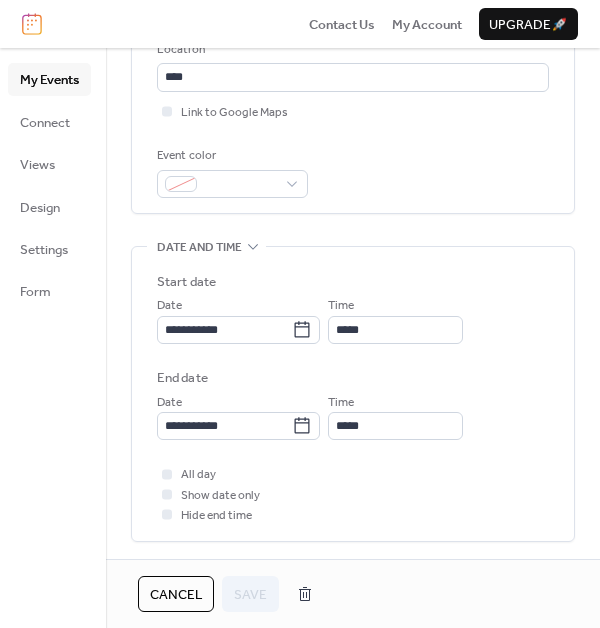scroll, scrollTop: 442, scrollLeft: 0, axis: vertical 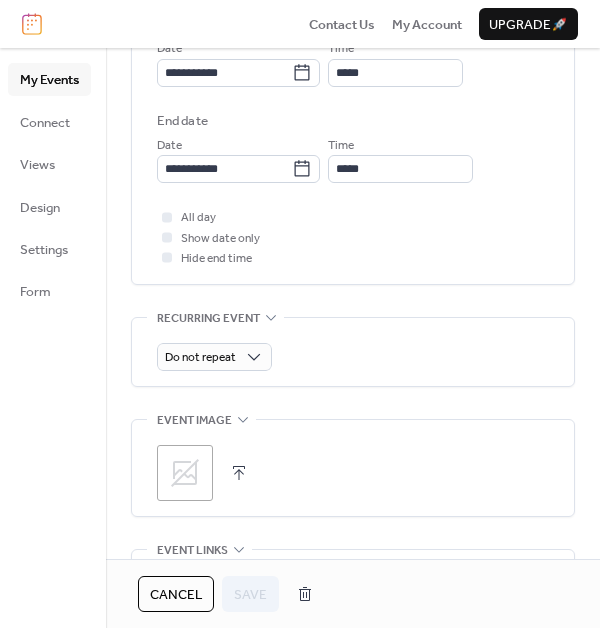 click at bounding box center (239, 473) 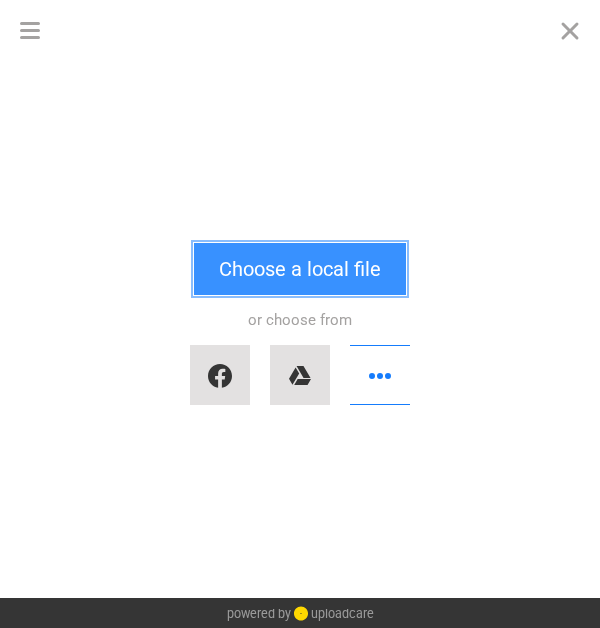 click on "Choose a local file" at bounding box center (300, 269) 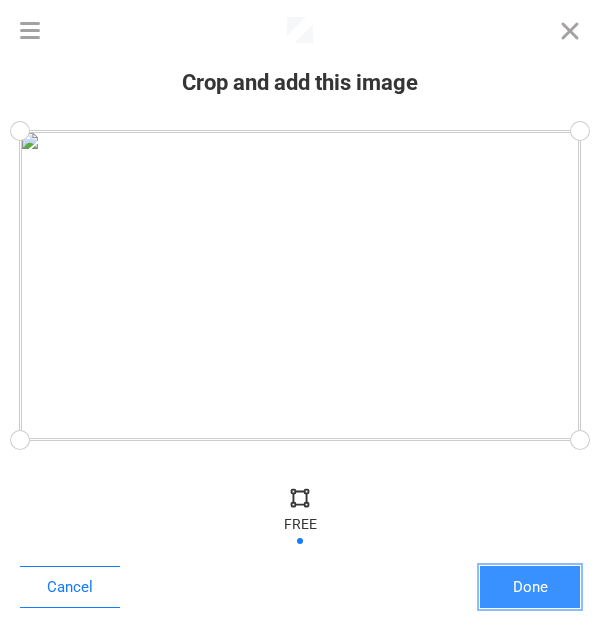 click on "Done" at bounding box center (530, 587) 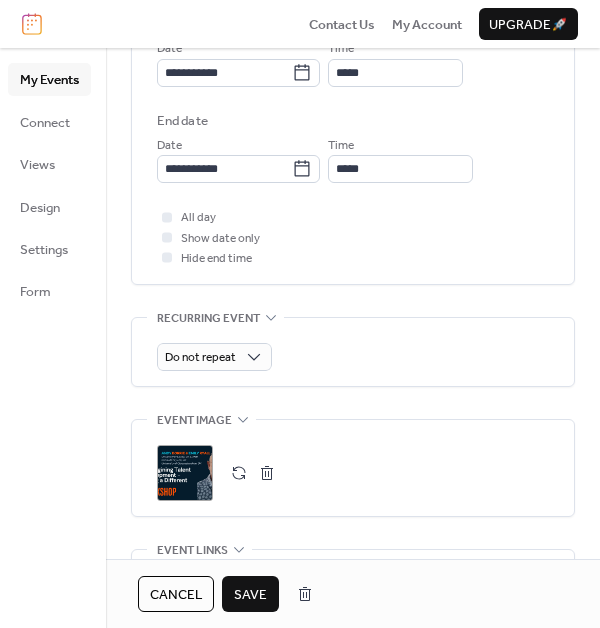 click on "Save" at bounding box center [250, 595] 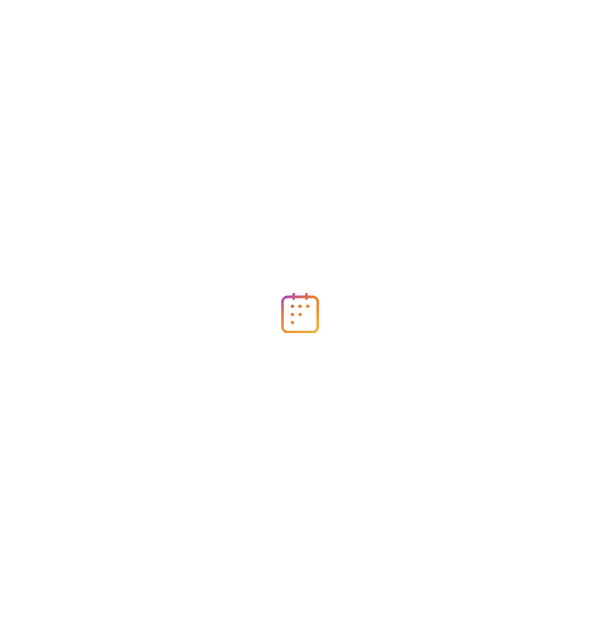 scroll, scrollTop: 0, scrollLeft: 0, axis: both 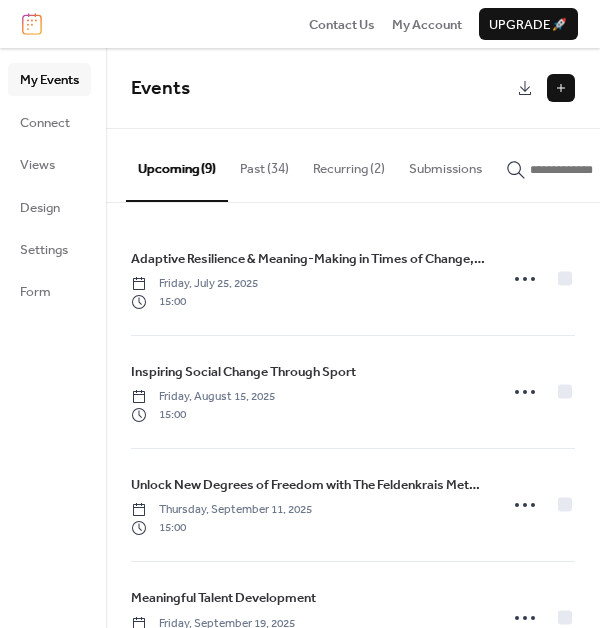 click at bounding box center (561, 88) 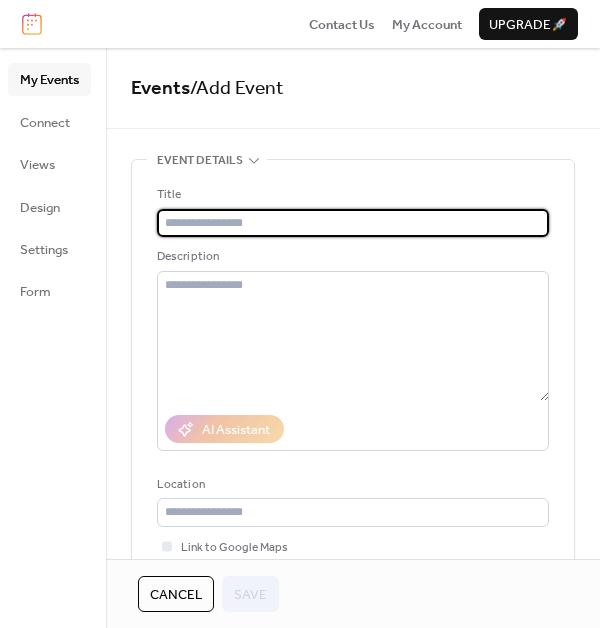 paste on "**********" 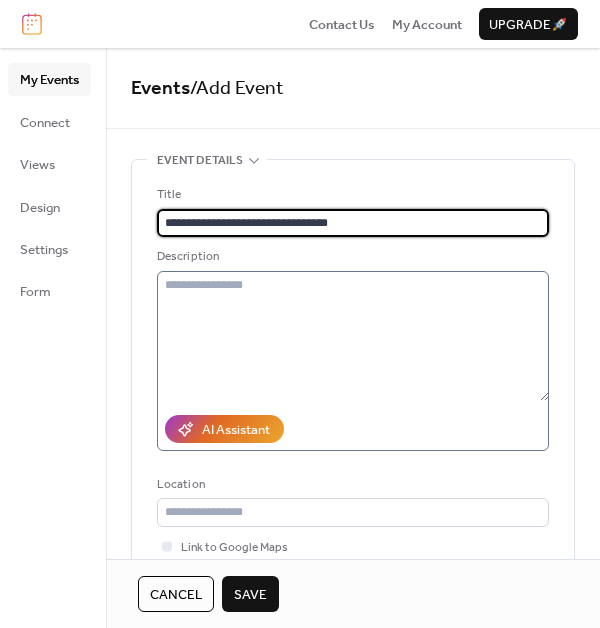 type on "**********" 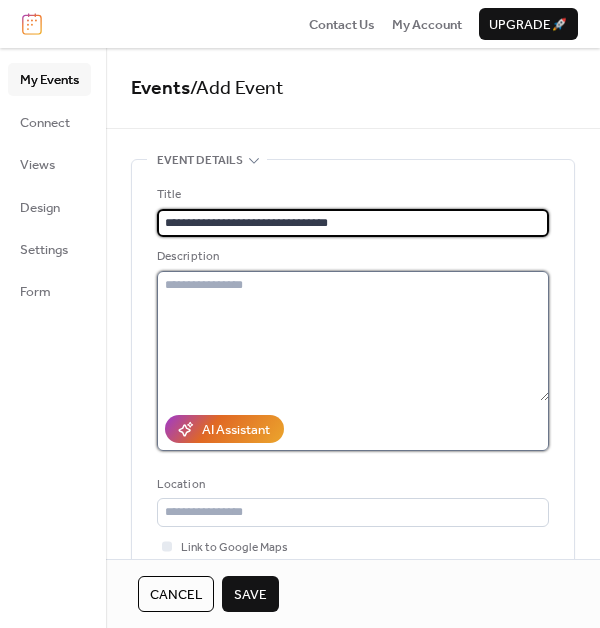 click at bounding box center [353, 336] 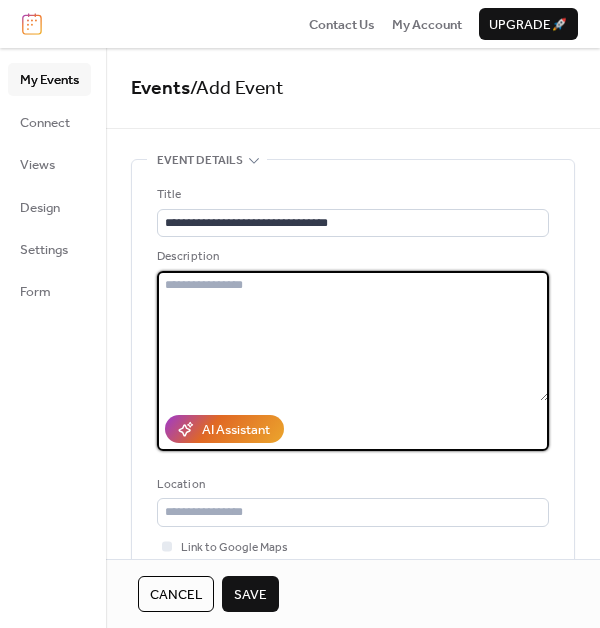 paste on "**********" 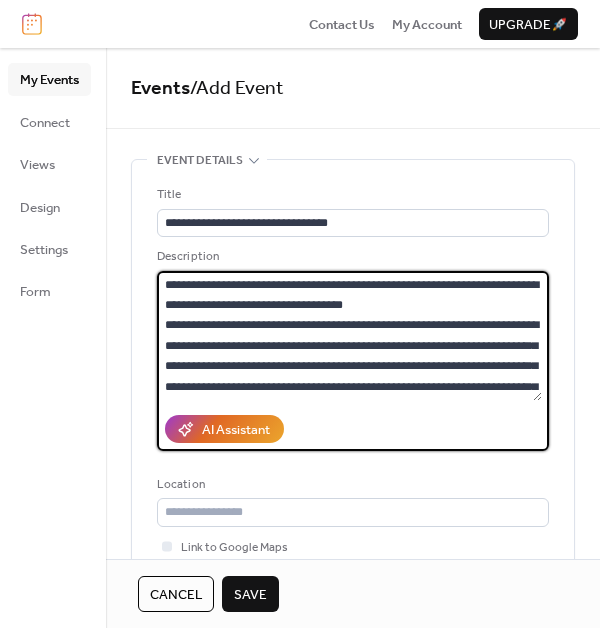 scroll, scrollTop: 37, scrollLeft: 0, axis: vertical 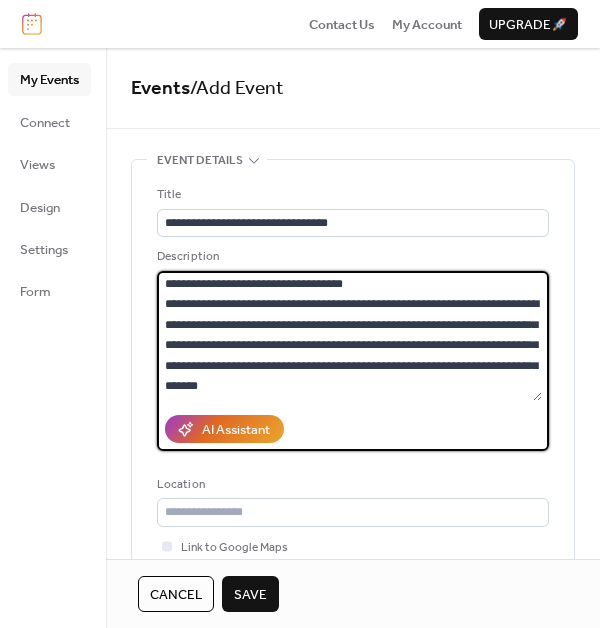 type on "**********" 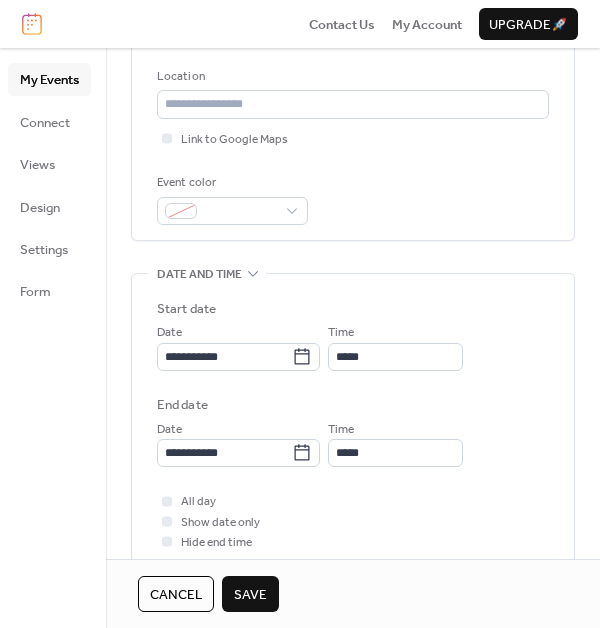 scroll, scrollTop: 425, scrollLeft: 0, axis: vertical 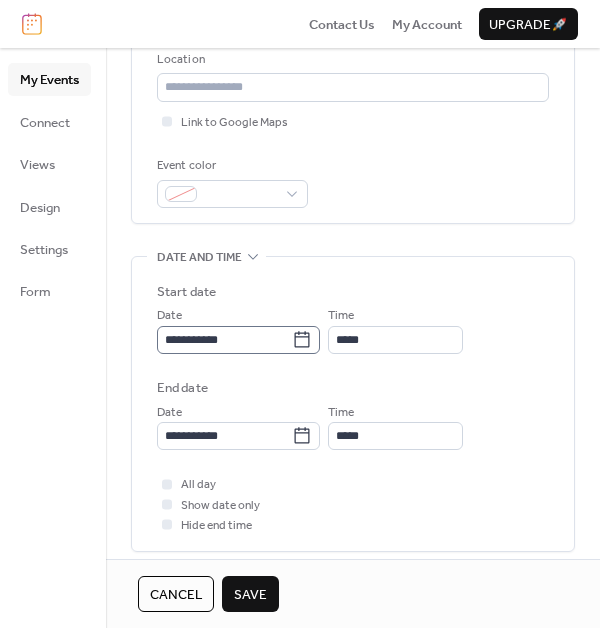 click 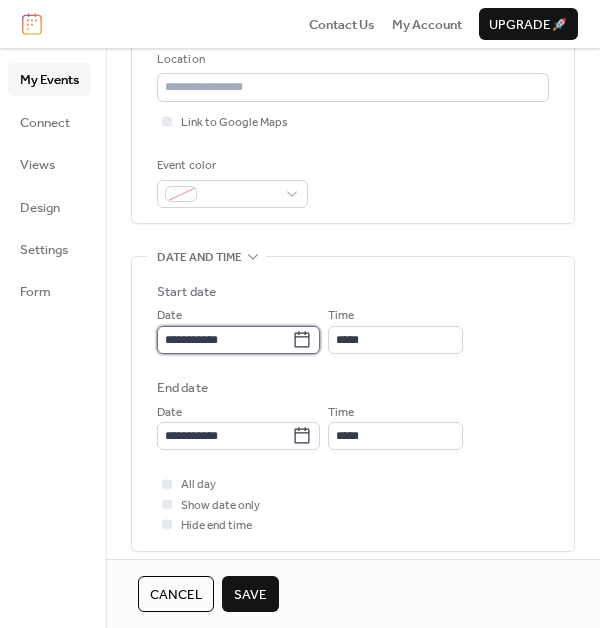click on "**********" at bounding box center (224, 340) 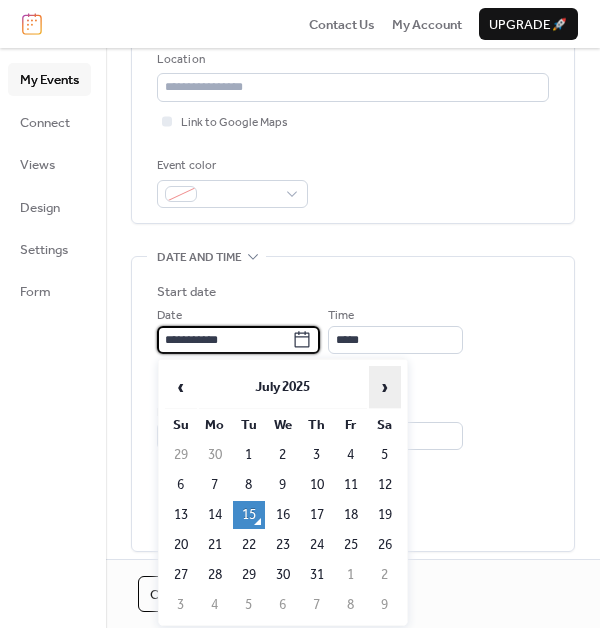 click on "›" at bounding box center [385, 387] 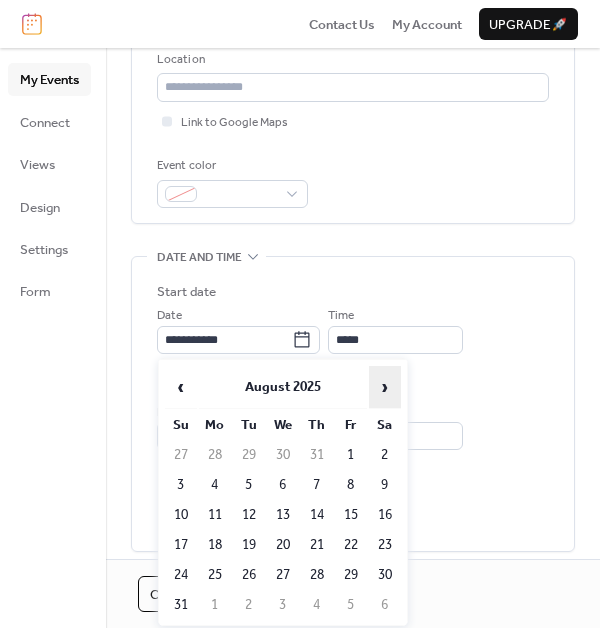 click on "›" at bounding box center [385, 387] 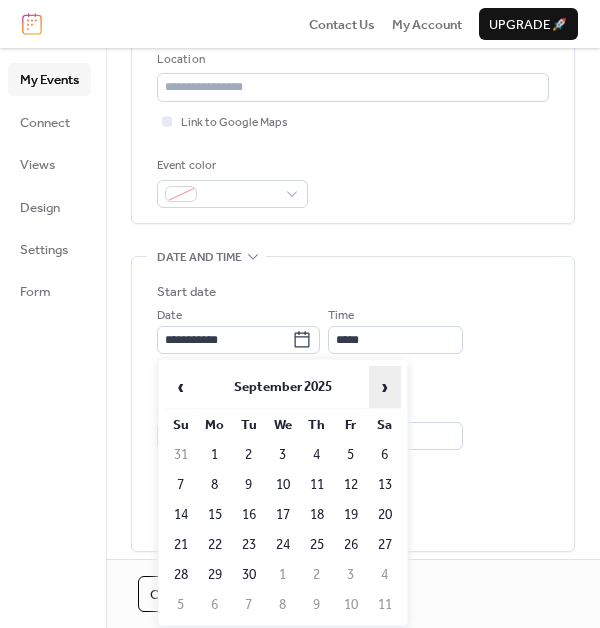 click on "›" at bounding box center (385, 387) 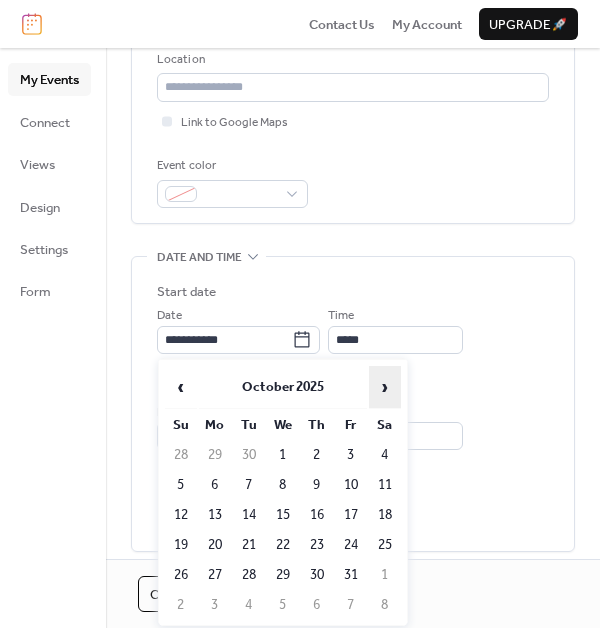 click on "›" at bounding box center (385, 387) 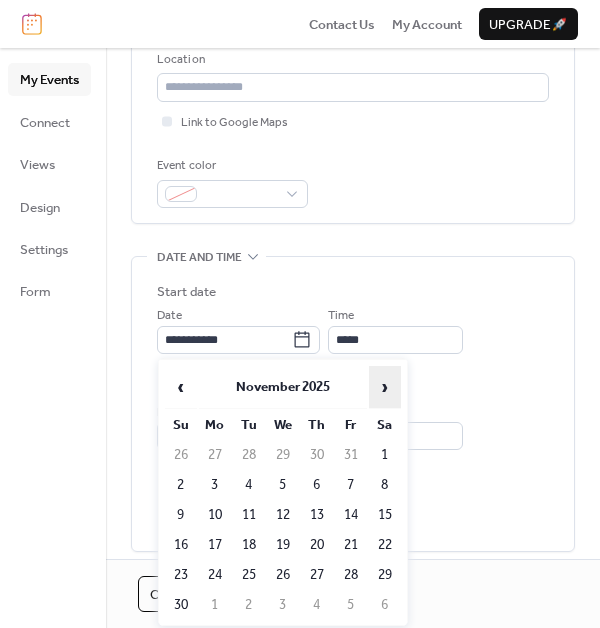 click on "›" at bounding box center (385, 387) 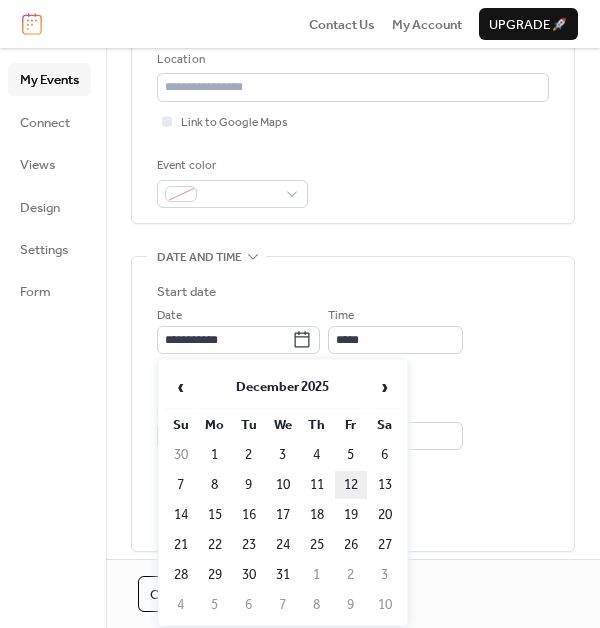 click on "12" at bounding box center (351, 485) 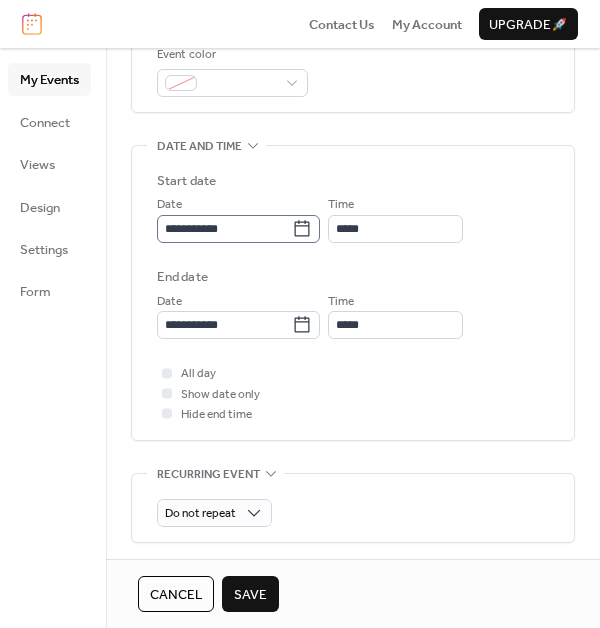 scroll, scrollTop: 544, scrollLeft: 0, axis: vertical 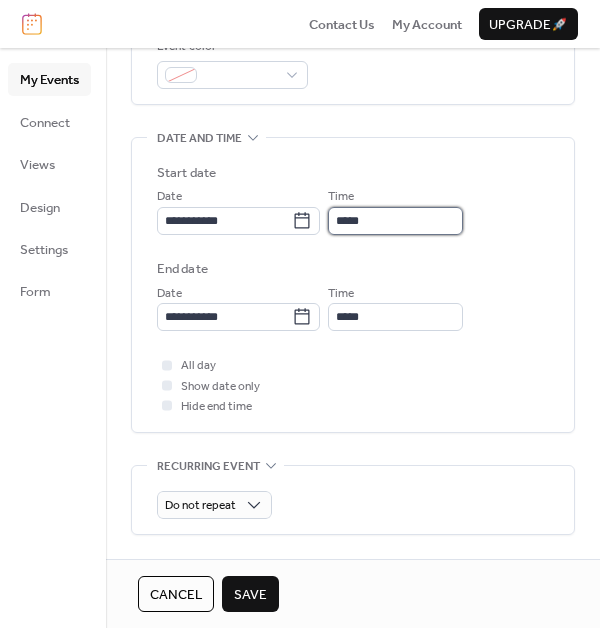 click on "*****" at bounding box center (395, 221) 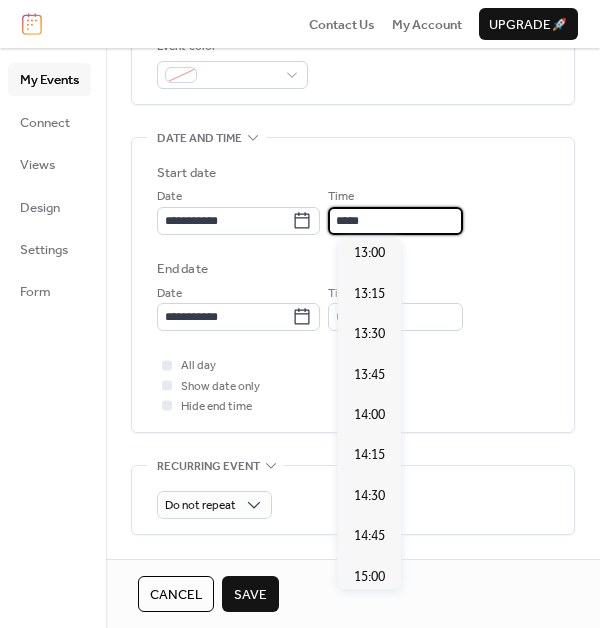 scroll, scrollTop: 2256, scrollLeft: 0, axis: vertical 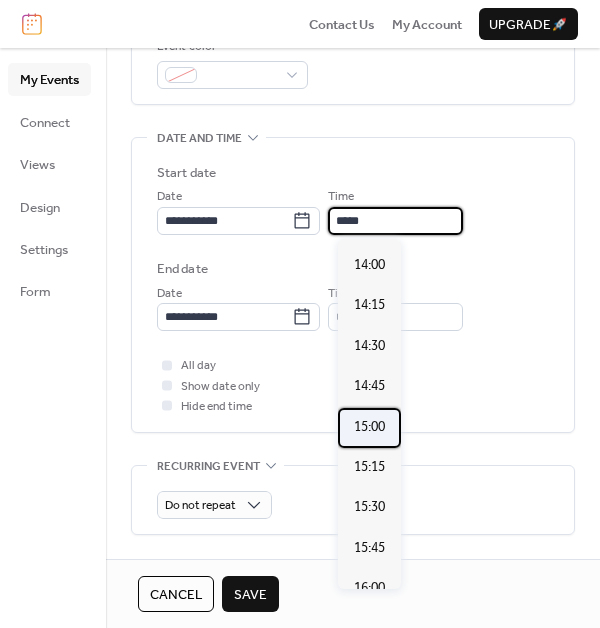 click on "15:00" at bounding box center [369, 428] 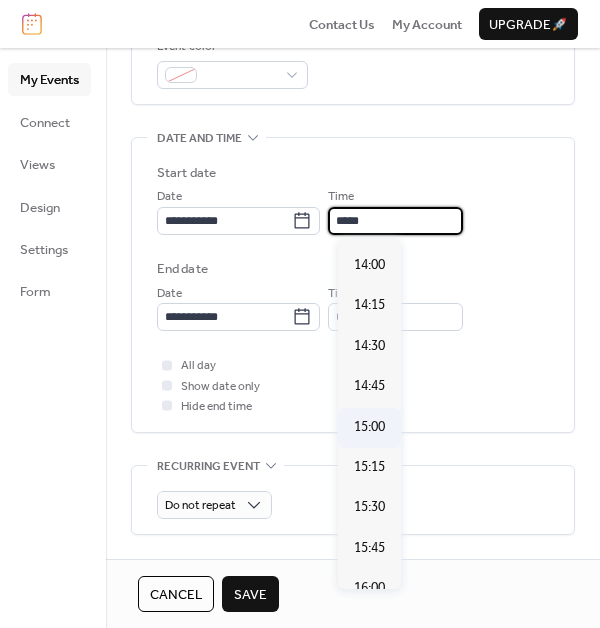 type on "*****" 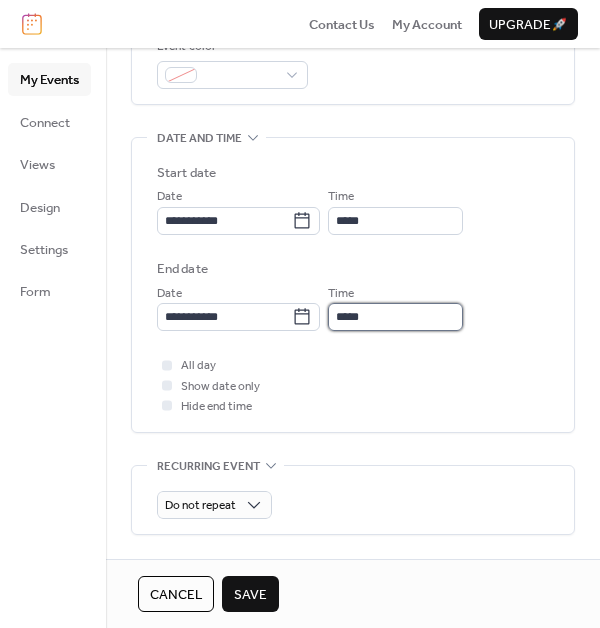 click on "*****" at bounding box center (395, 317) 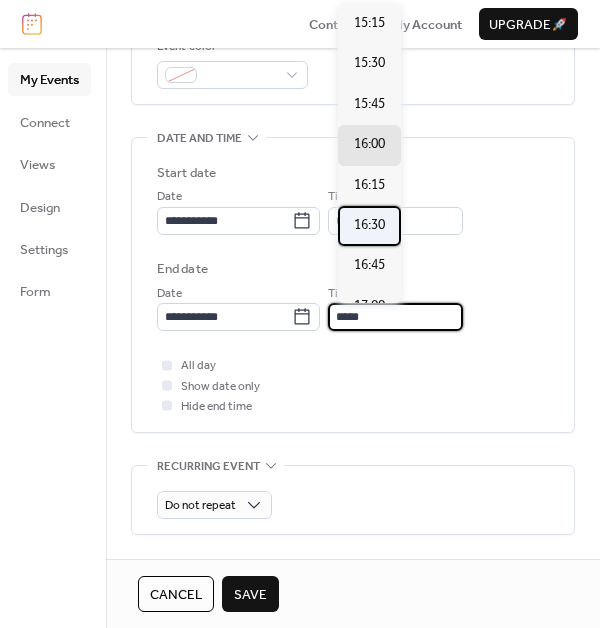 click on "16:30" at bounding box center (369, 225) 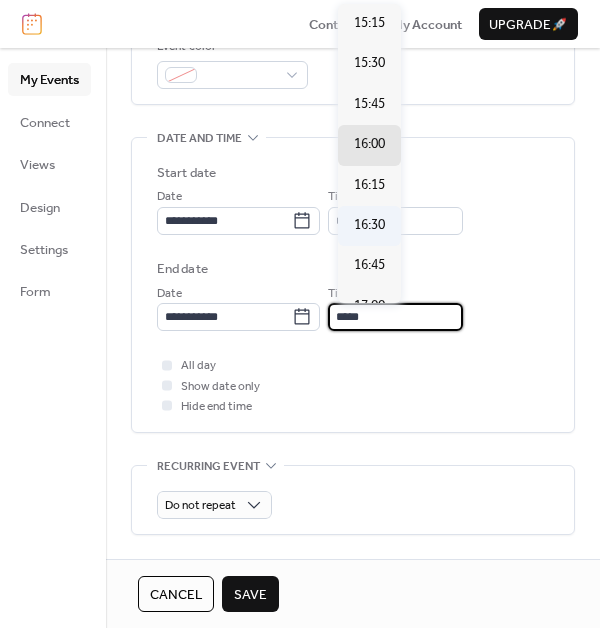 type on "*****" 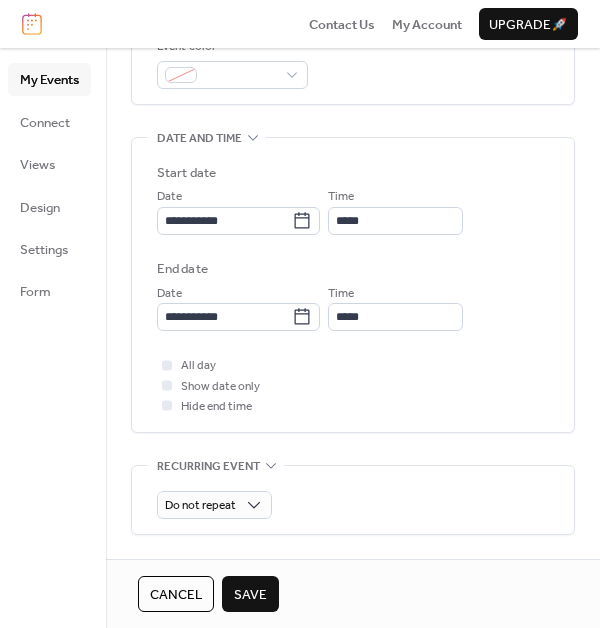 click on "All day Show date only Hide end time" at bounding box center [353, 385] 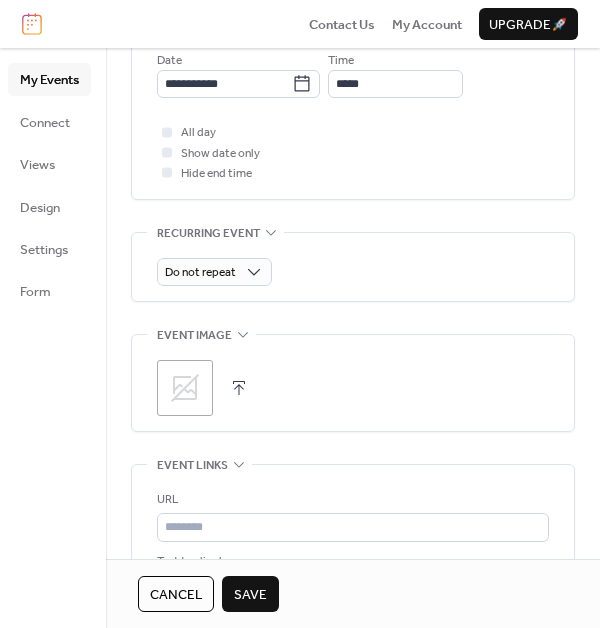 scroll, scrollTop: 866, scrollLeft: 0, axis: vertical 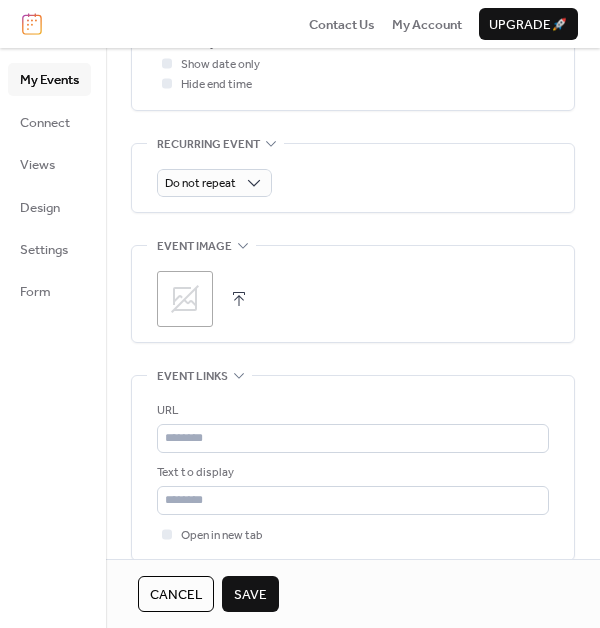 click at bounding box center [239, 299] 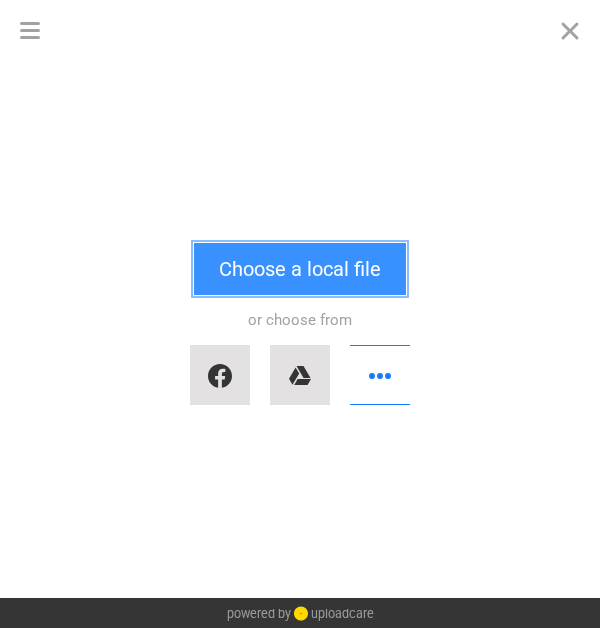 click on "Choose a local file" at bounding box center [300, 269] 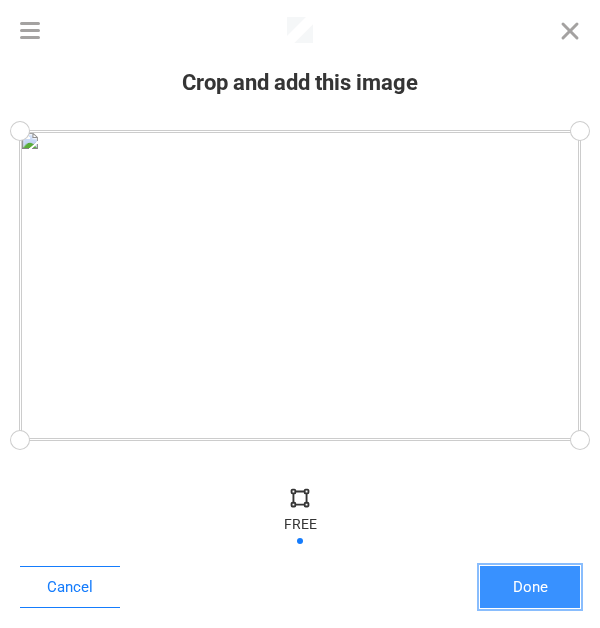 click on "Done" at bounding box center (530, 587) 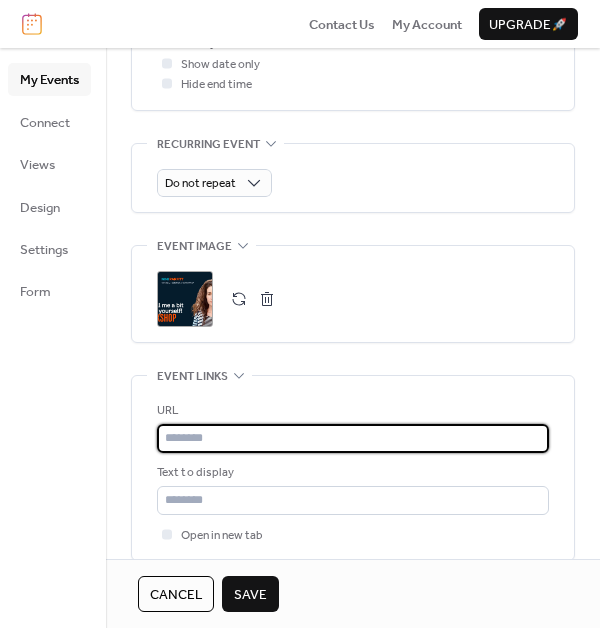 click at bounding box center [353, 438] 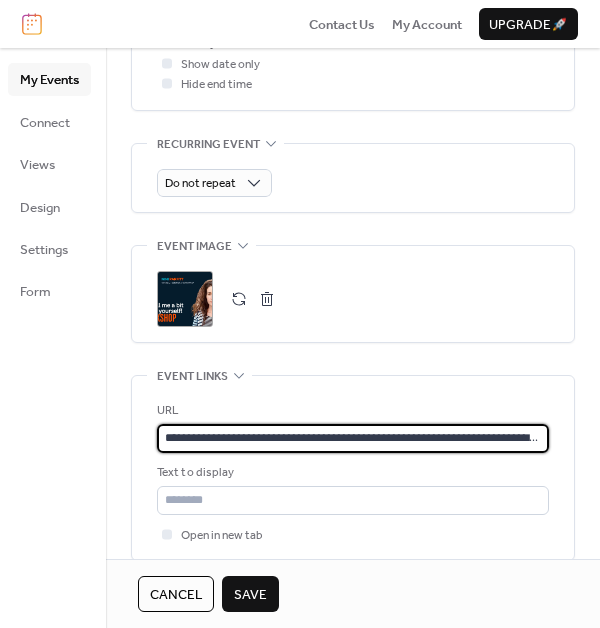 scroll, scrollTop: 0, scrollLeft: 58, axis: horizontal 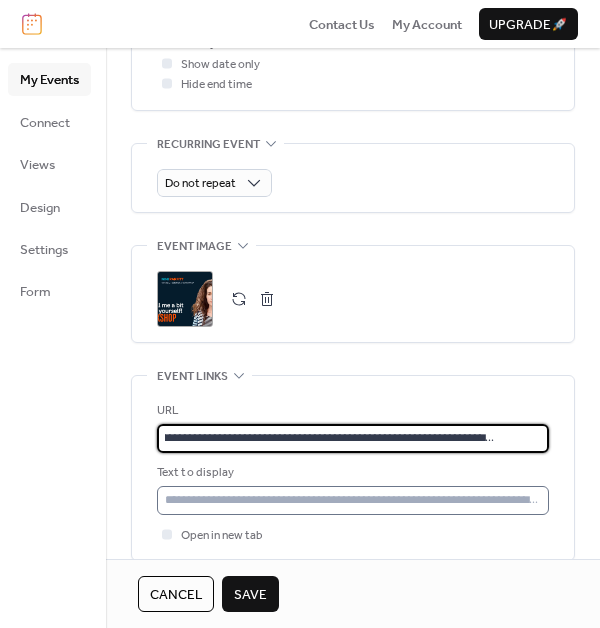 type on "**********" 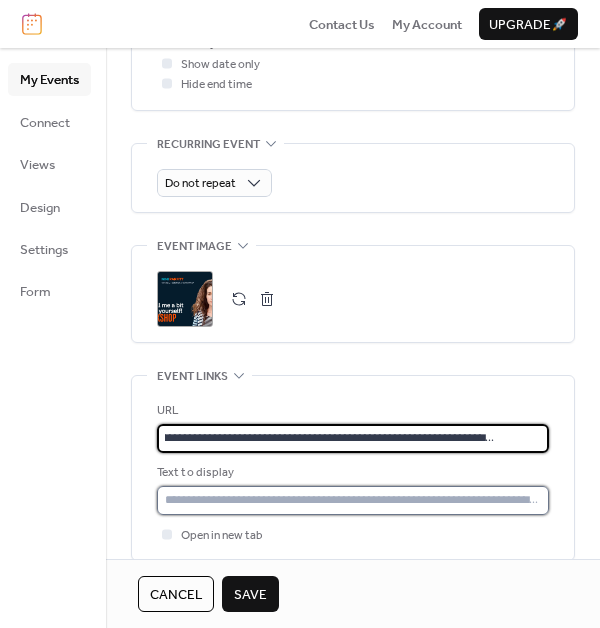 click at bounding box center (353, 500) 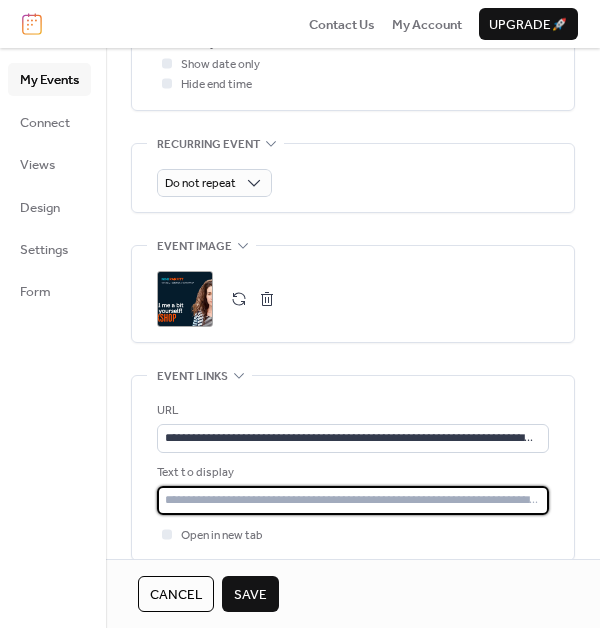 type on "**********" 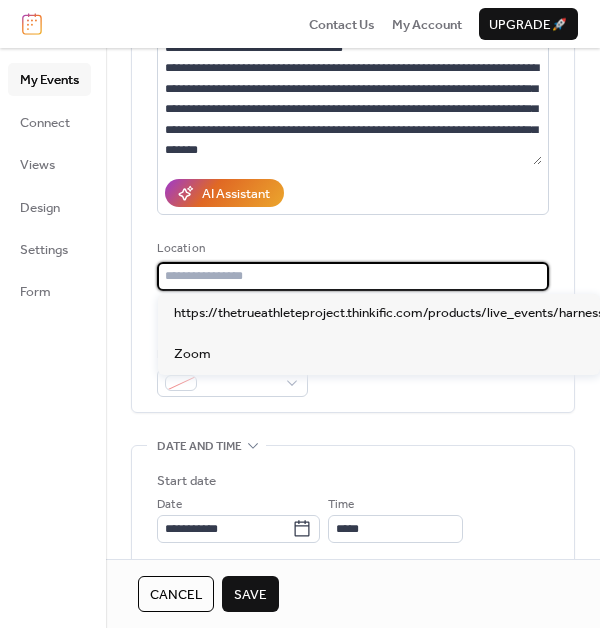 click at bounding box center (353, 276) 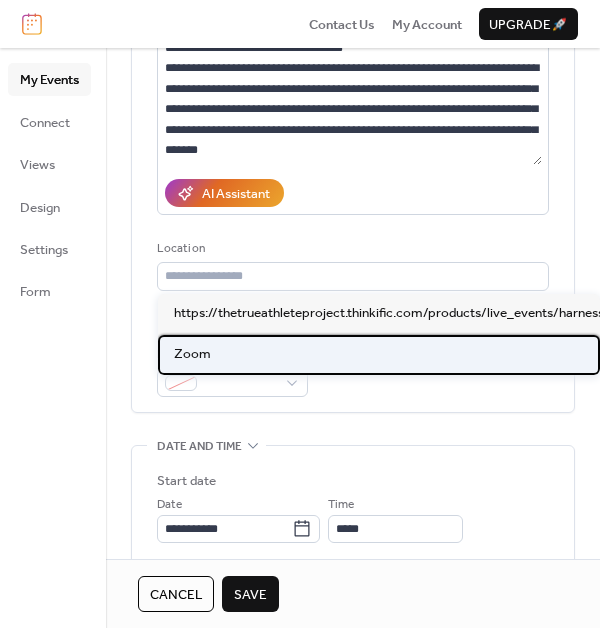 click on "Zoom" at bounding box center [379, 355] 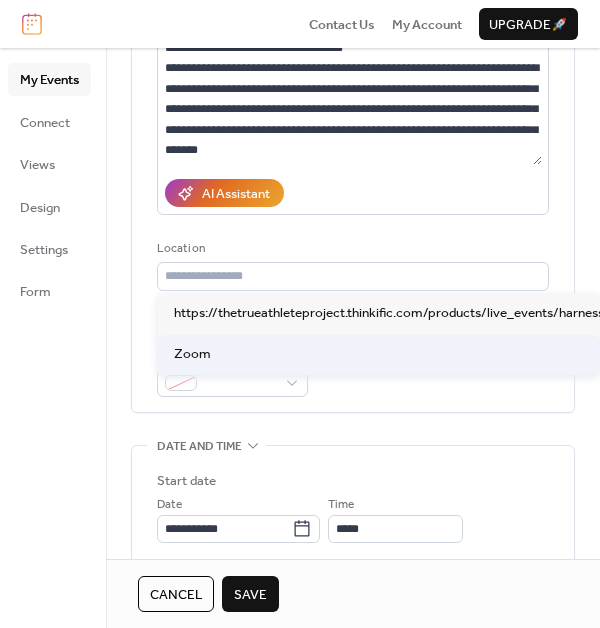 type on "****" 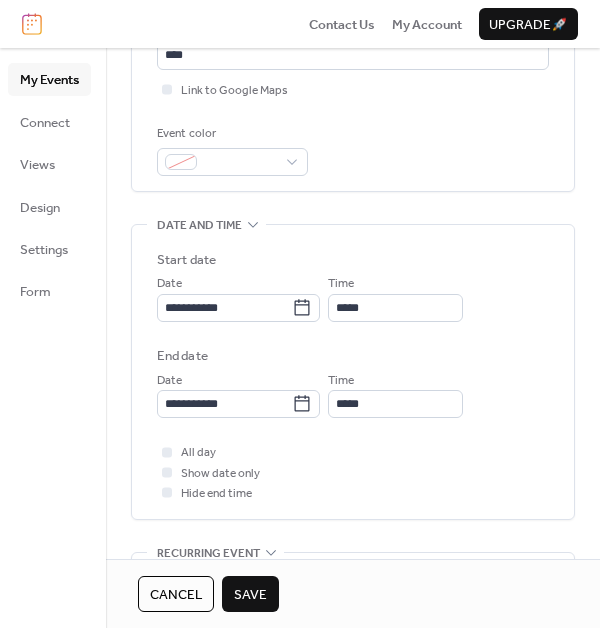 scroll, scrollTop: 1036, scrollLeft: 0, axis: vertical 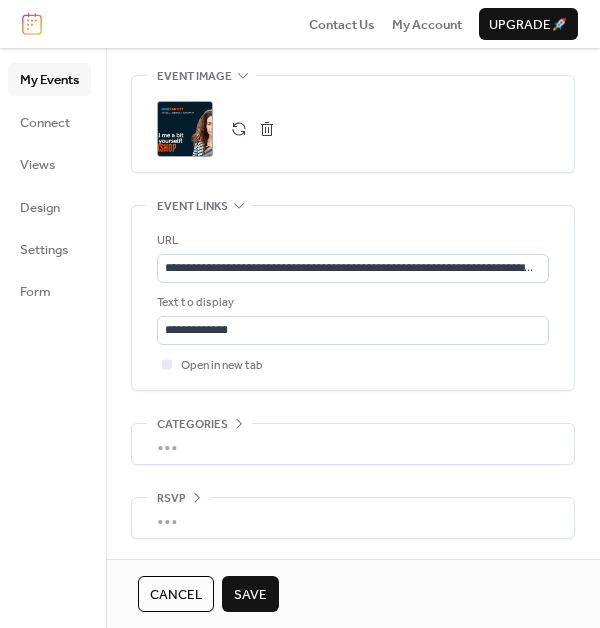 click on "Save" at bounding box center (250, 595) 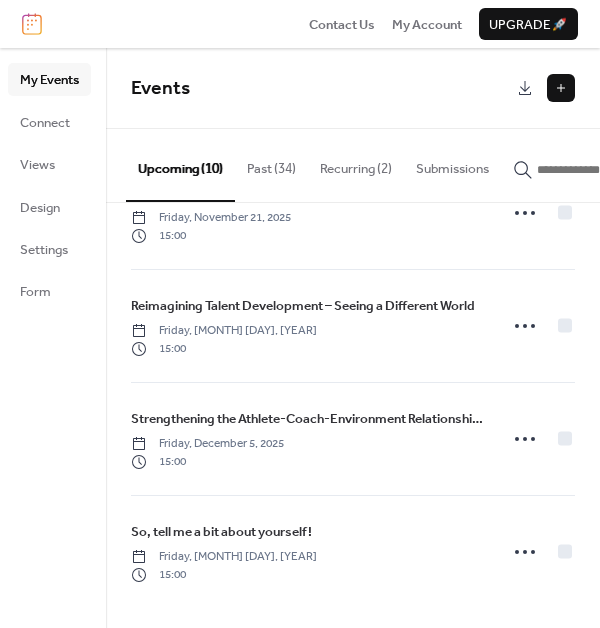 scroll, scrollTop: 749, scrollLeft: 0, axis: vertical 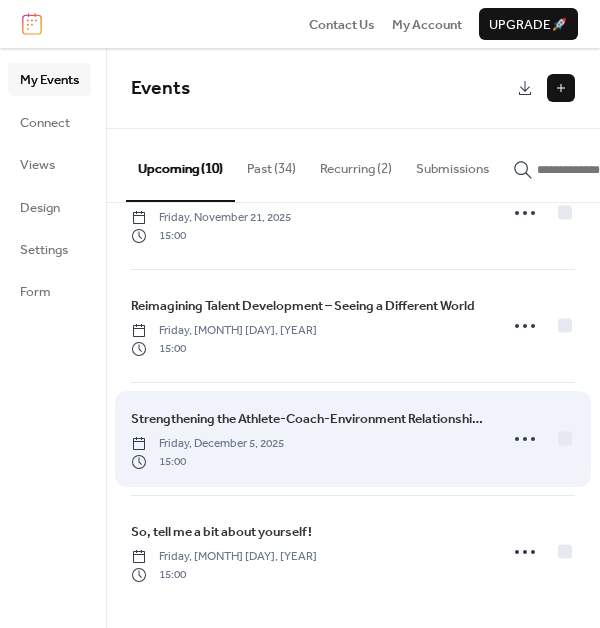 click on "Strengthening the Athlete-Coach-Environment Relationship through an Ecological Approach" at bounding box center [308, 419] 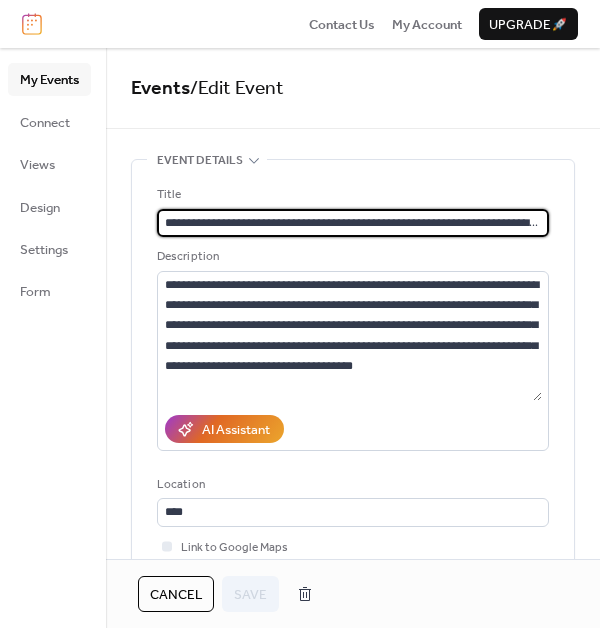 scroll, scrollTop: 0, scrollLeft: 103, axis: horizontal 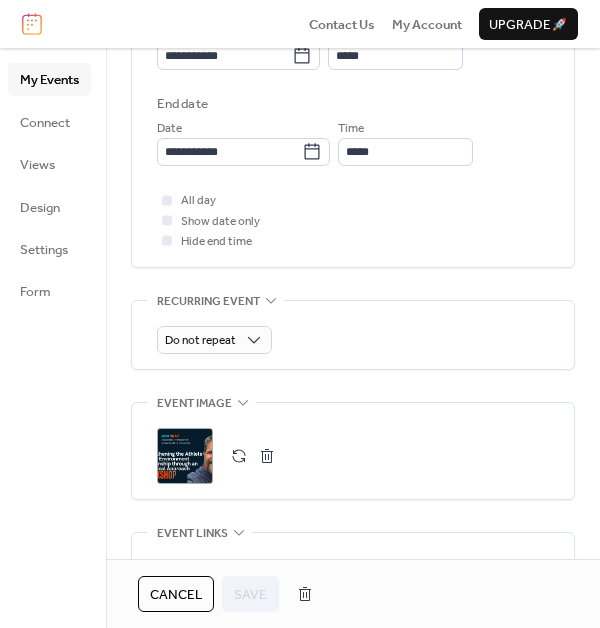 click at bounding box center [267, 456] 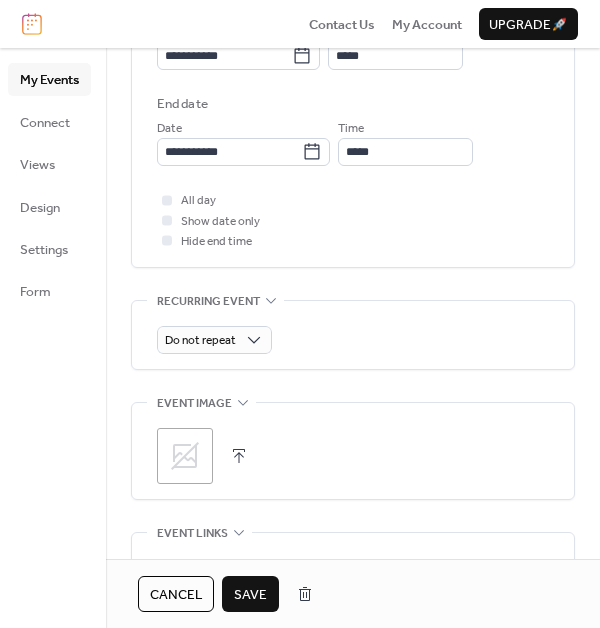 click at bounding box center [239, 456] 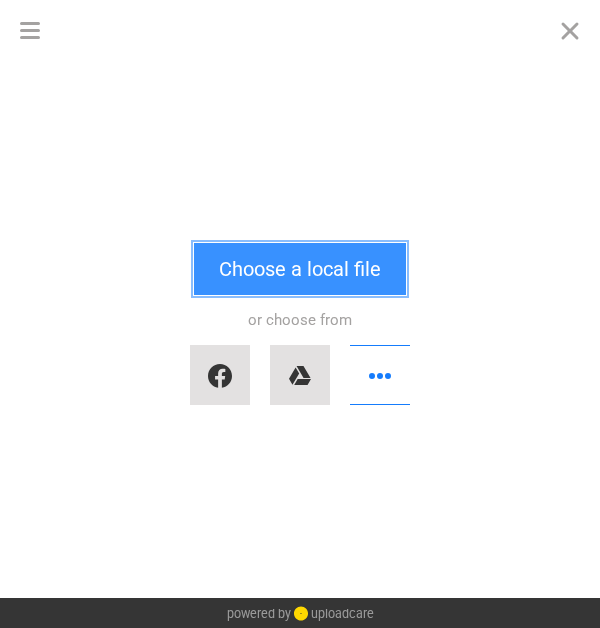 click on "Choose a local file" at bounding box center [300, 269] 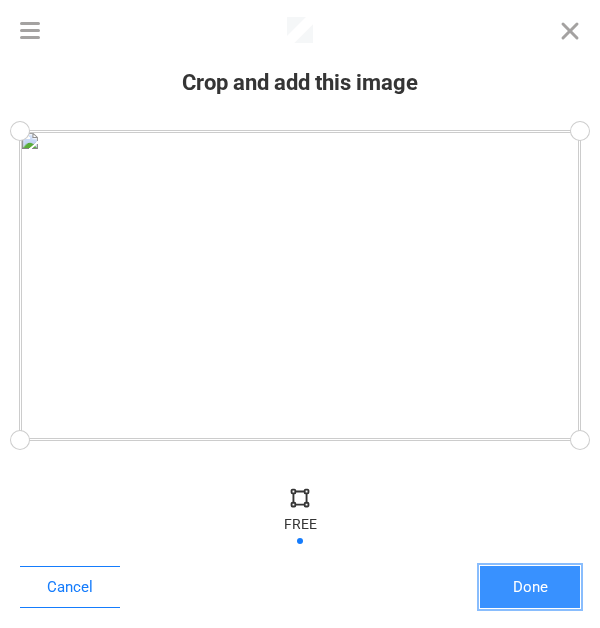 click on "Done" at bounding box center [530, 587] 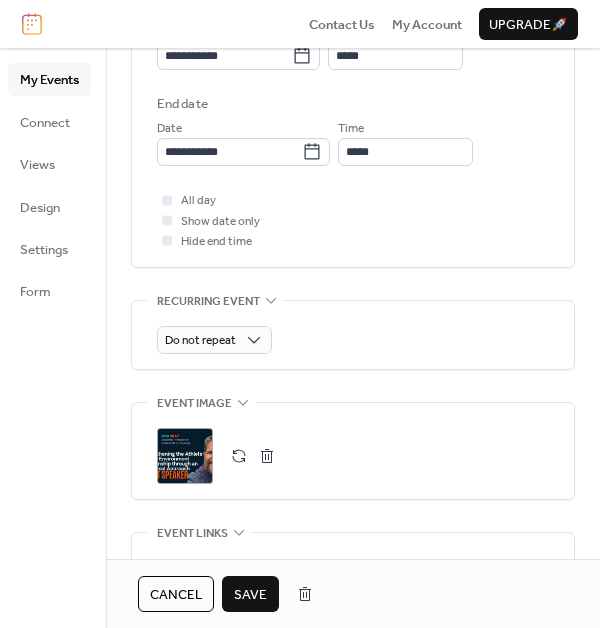 click on "Save" at bounding box center [250, 595] 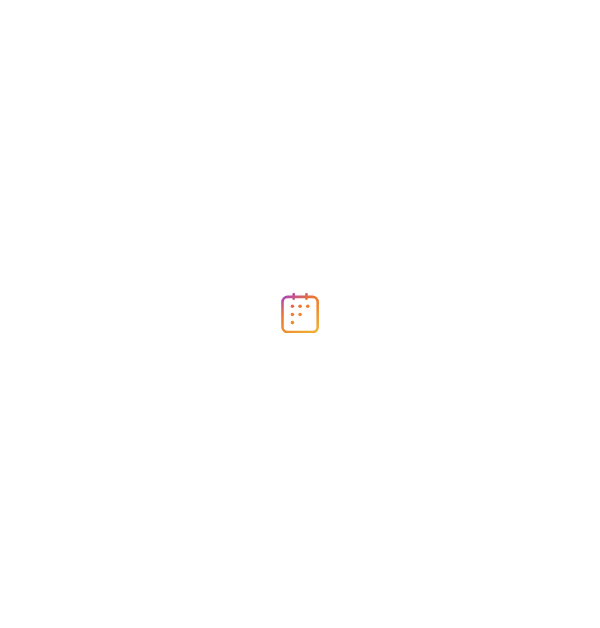 scroll, scrollTop: 0, scrollLeft: 0, axis: both 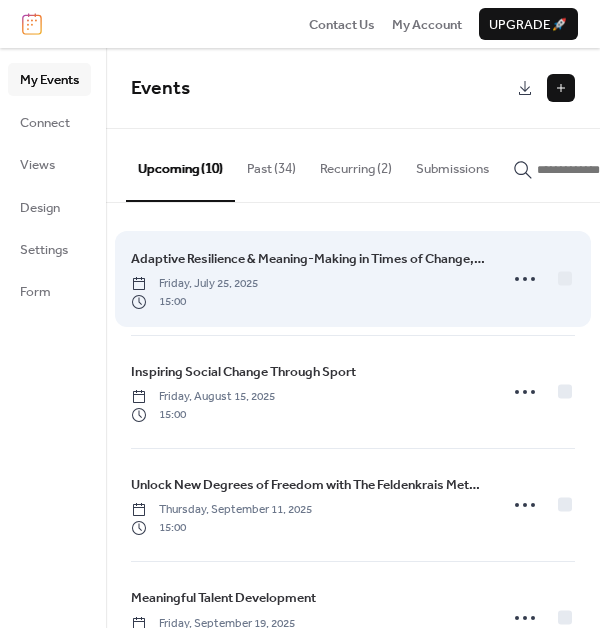 click on "Adaptive Resilience  & Meaning-Making in Times of Change, Loss & Injury" at bounding box center [308, 259] 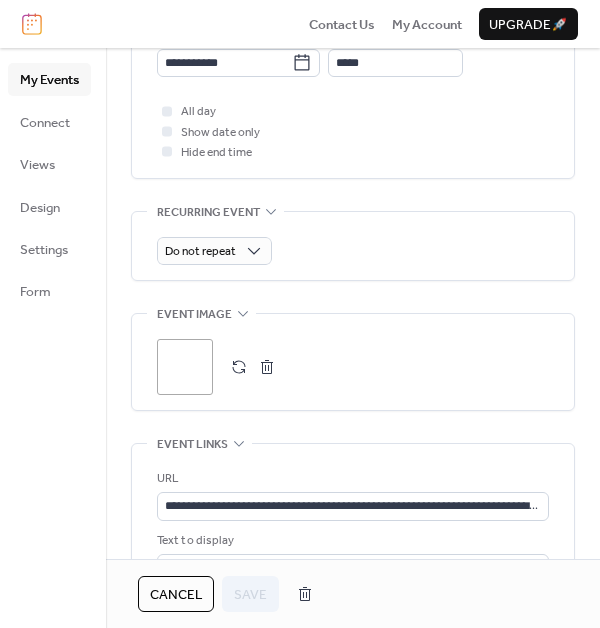 scroll, scrollTop: 842, scrollLeft: 0, axis: vertical 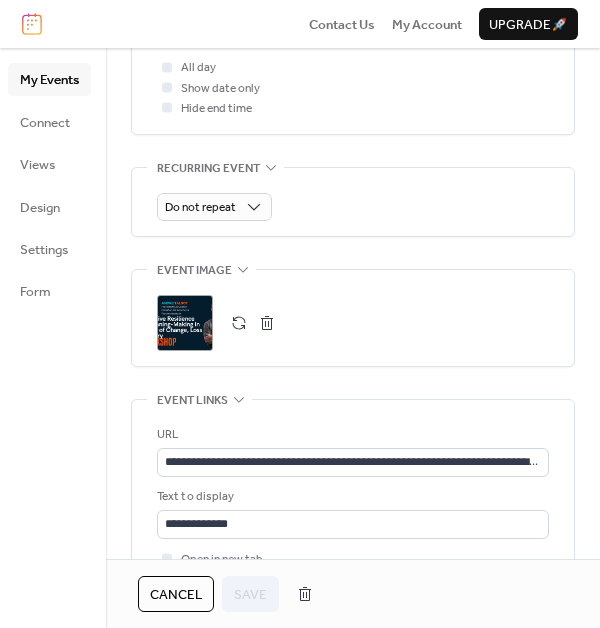 click at bounding box center (267, 323) 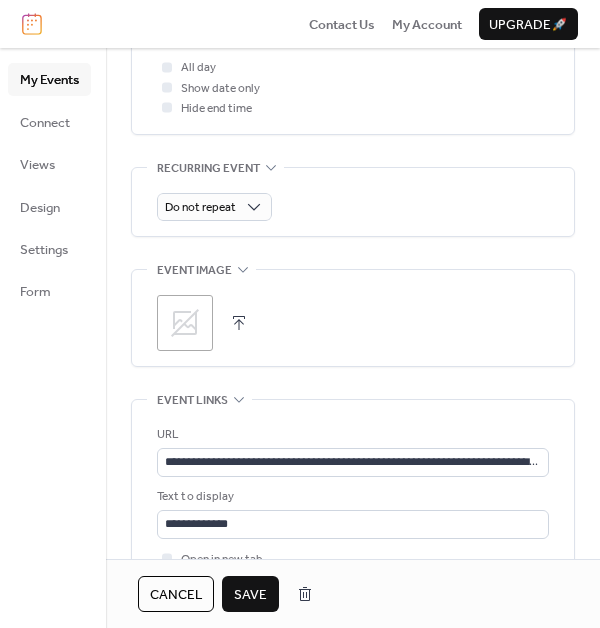 click at bounding box center (239, 323) 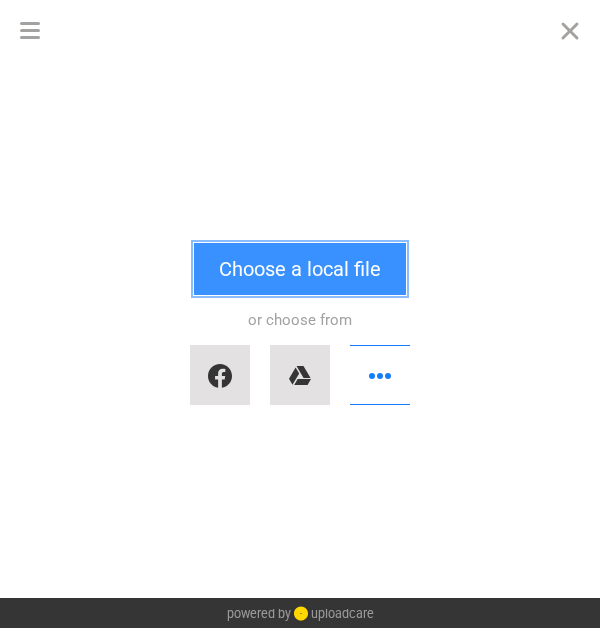 click on "Choose a local file" at bounding box center [300, 269] 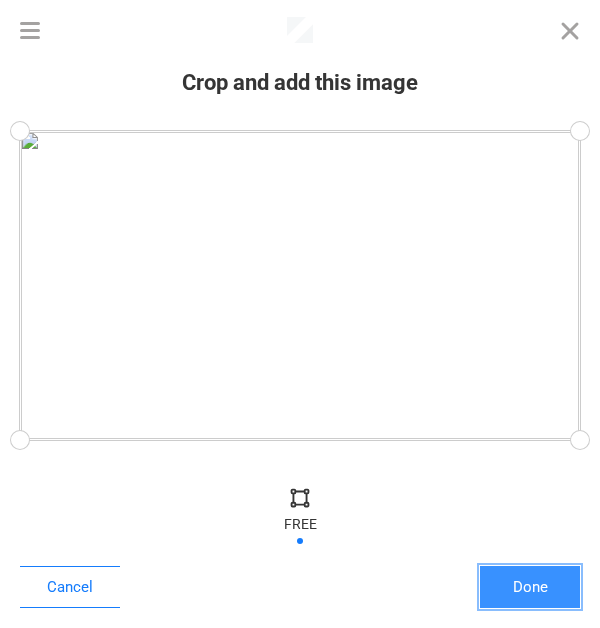 click on "Done" at bounding box center [530, 587] 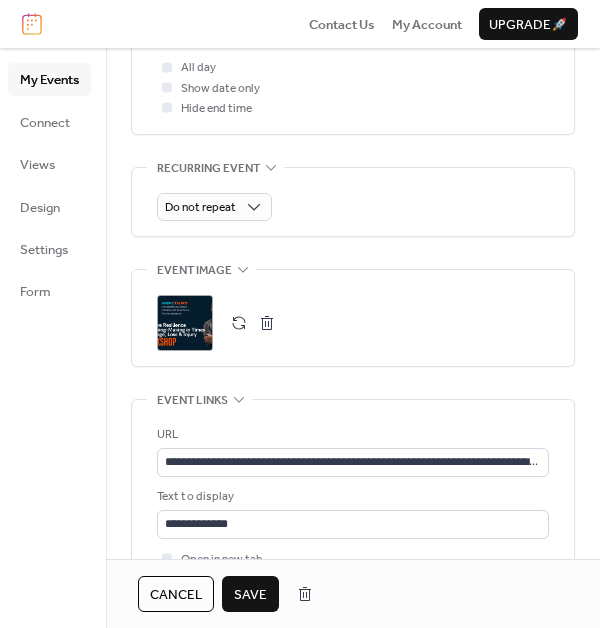 click on "Save" at bounding box center (250, 594) 